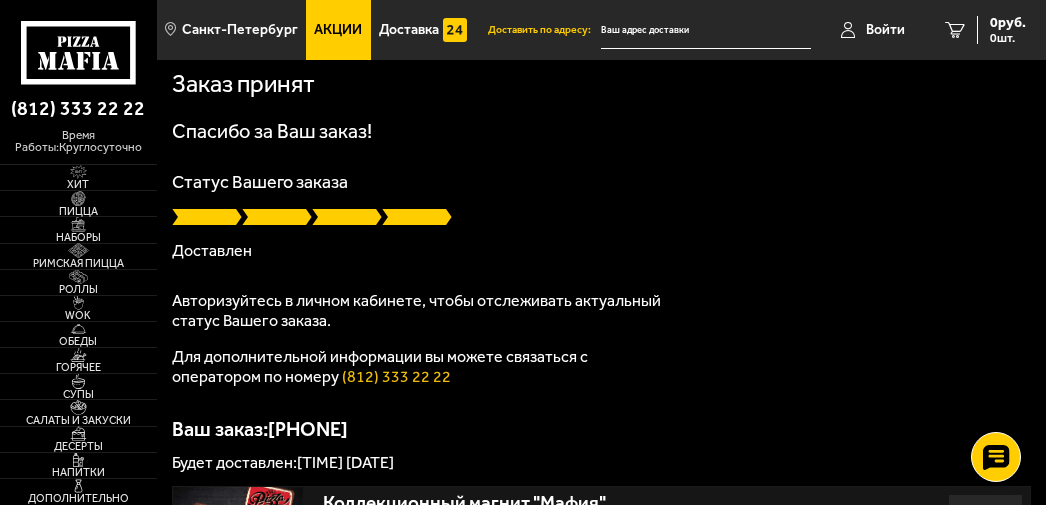 scroll, scrollTop: 0, scrollLeft: 0, axis: both 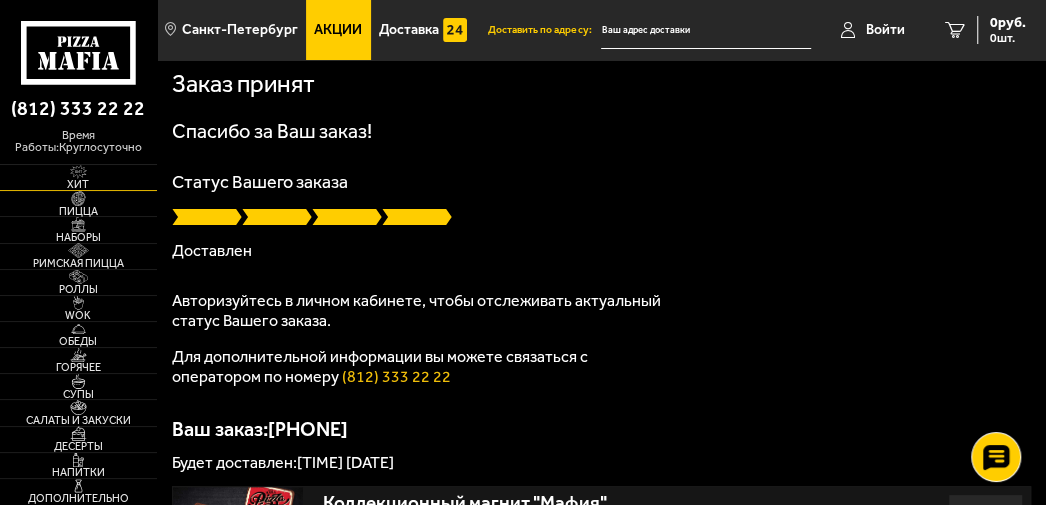 click on "Хит" at bounding box center [78, 184] 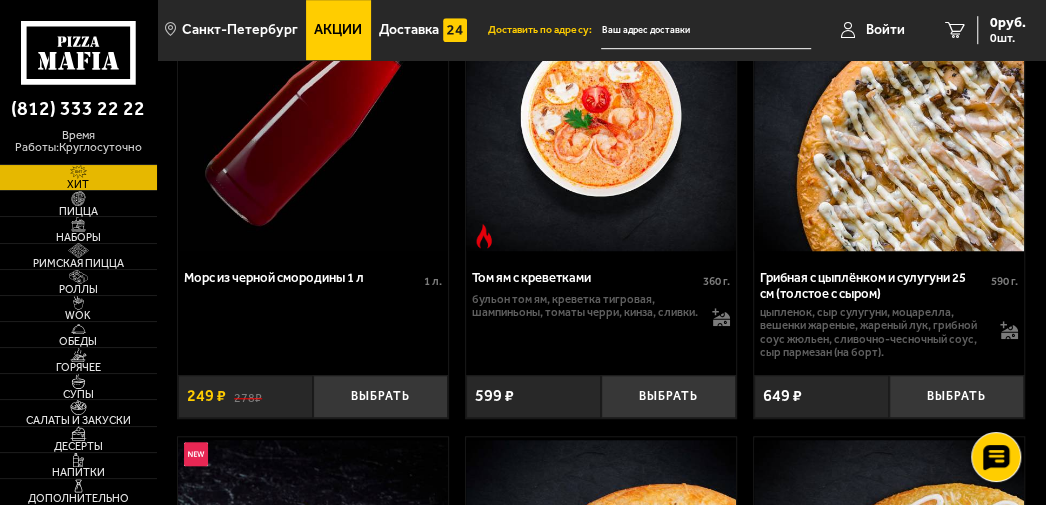 scroll, scrollTop: 600, scrollLeft: 0, axis: vertical 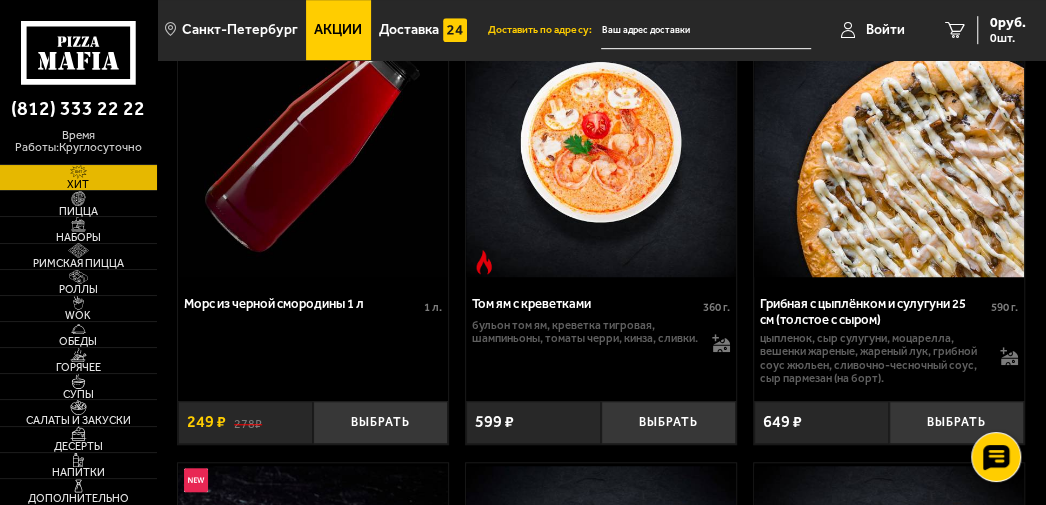 click on "Том ям с креветками" at bounding box center [587, 304] 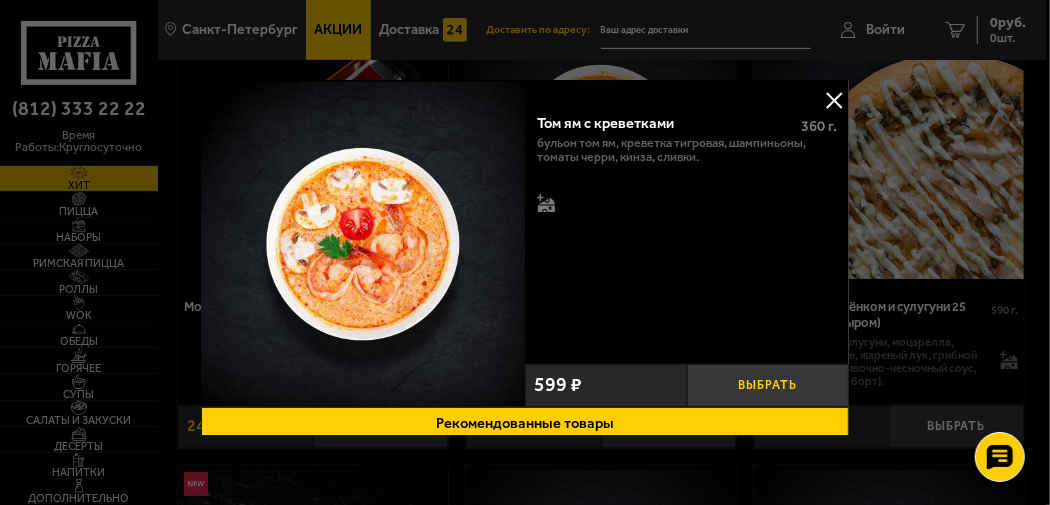 click on "Выбрать" at bounding box center [768, 385] 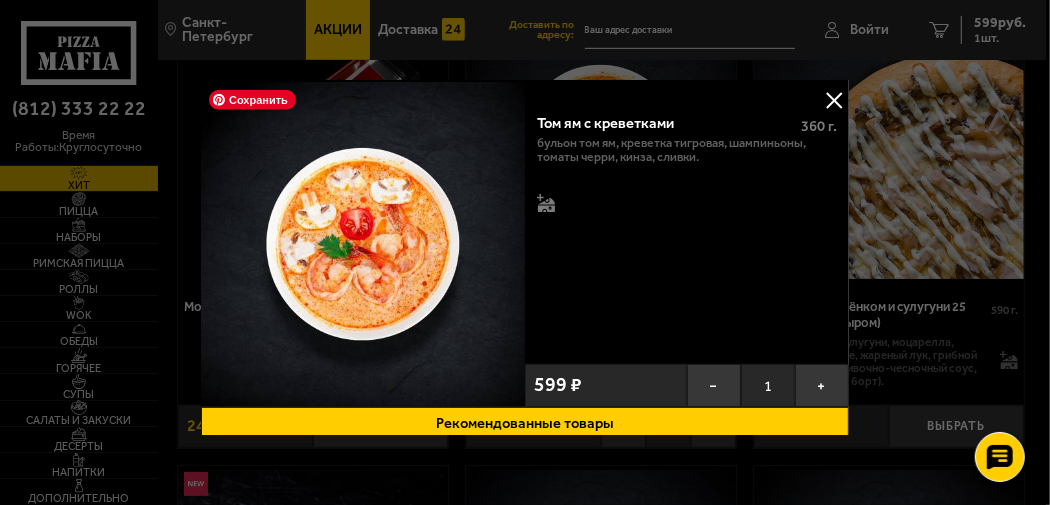 click at bounding box center (363, 243) 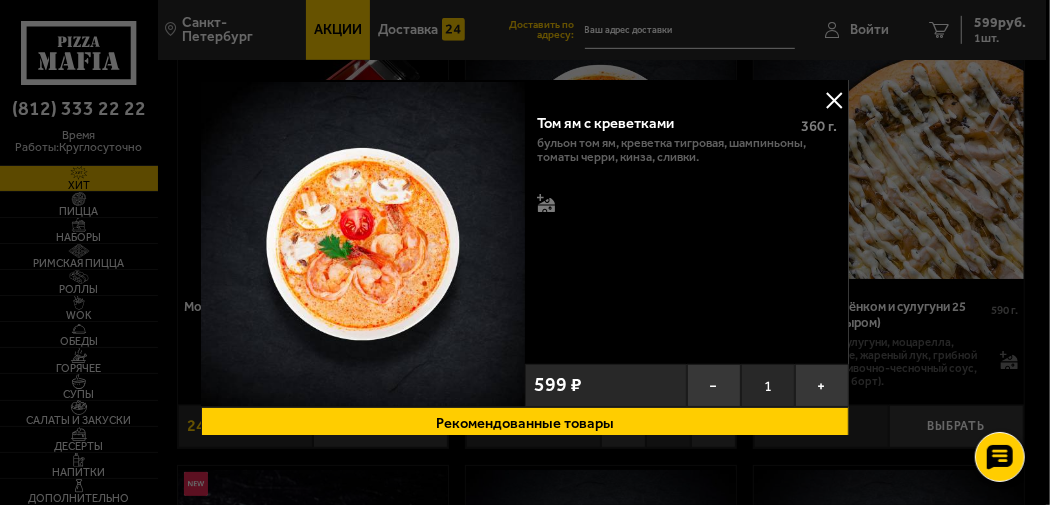 click on "Рекомендованные товары" at bounding box center [525, 423] 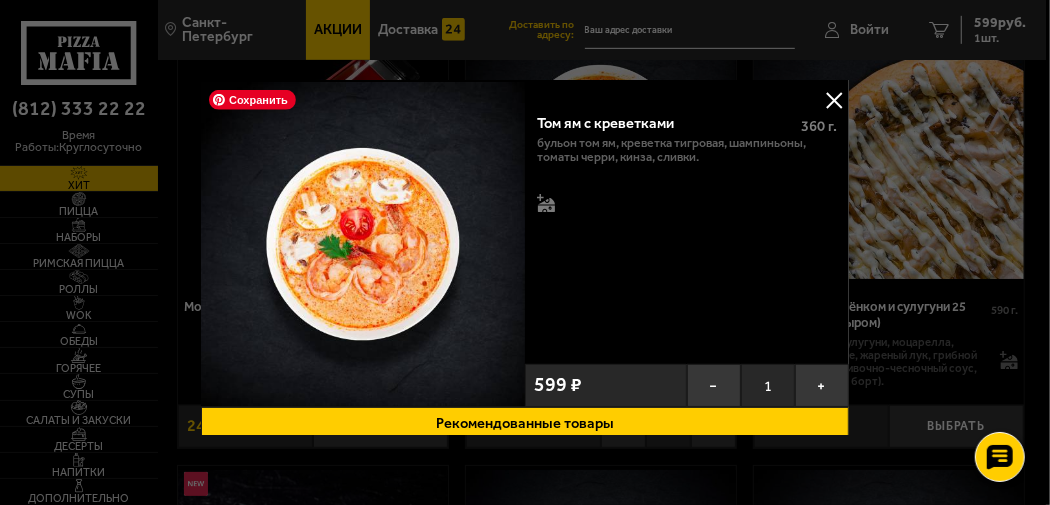 click at bounding box center (363, 243) 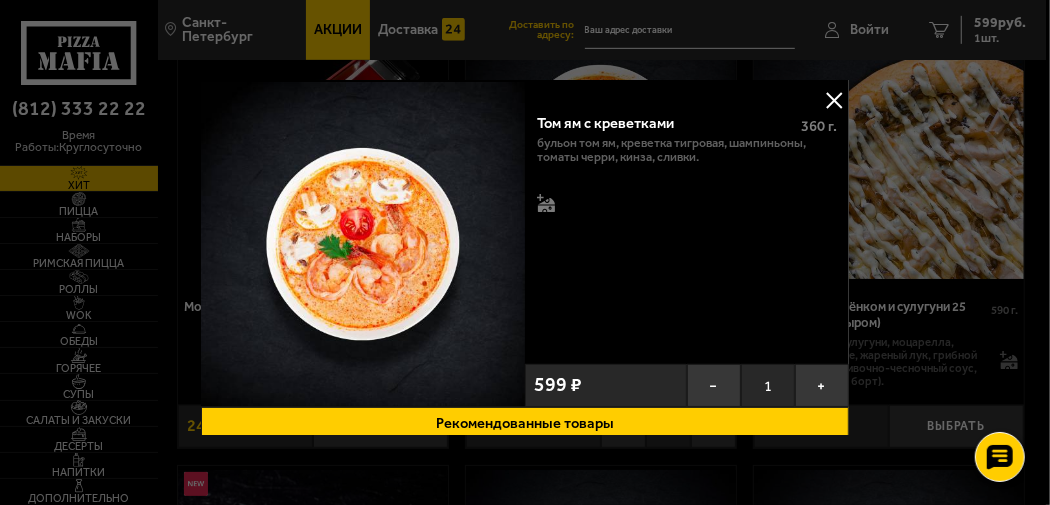 click at bounding box center [834, 100] 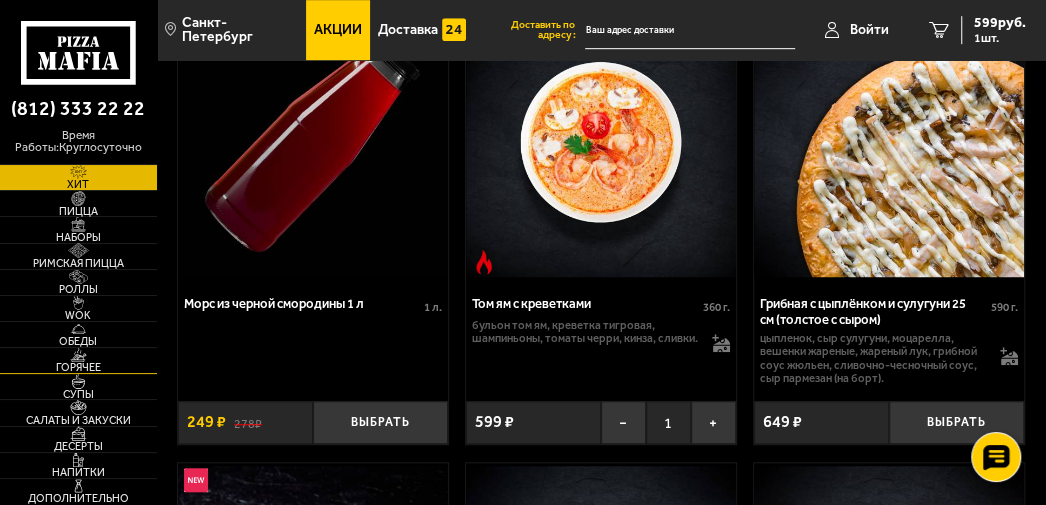 click on "Горячее" at bounding box center [78, 367] 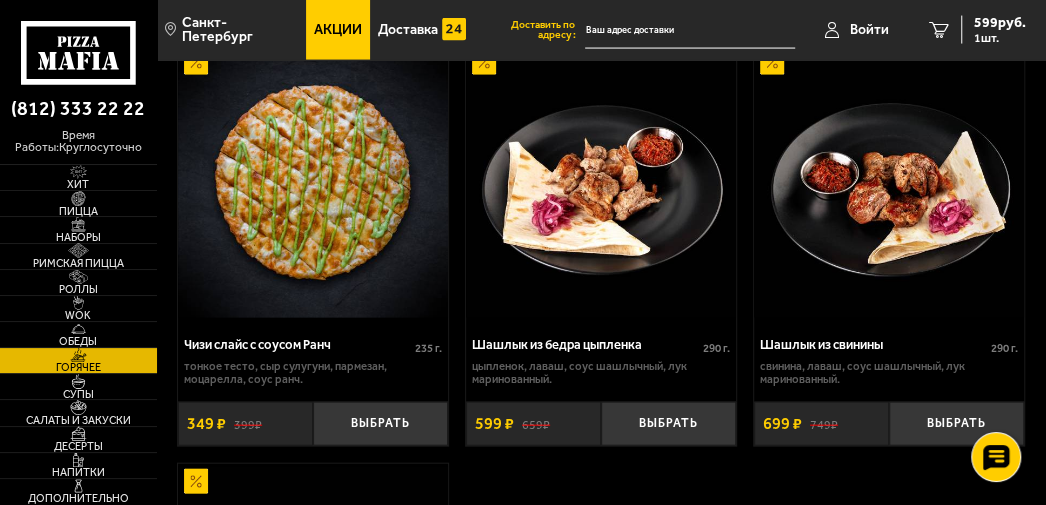 scroll, scrollTop: 1900, scrollLeft: 0, axis: vertical 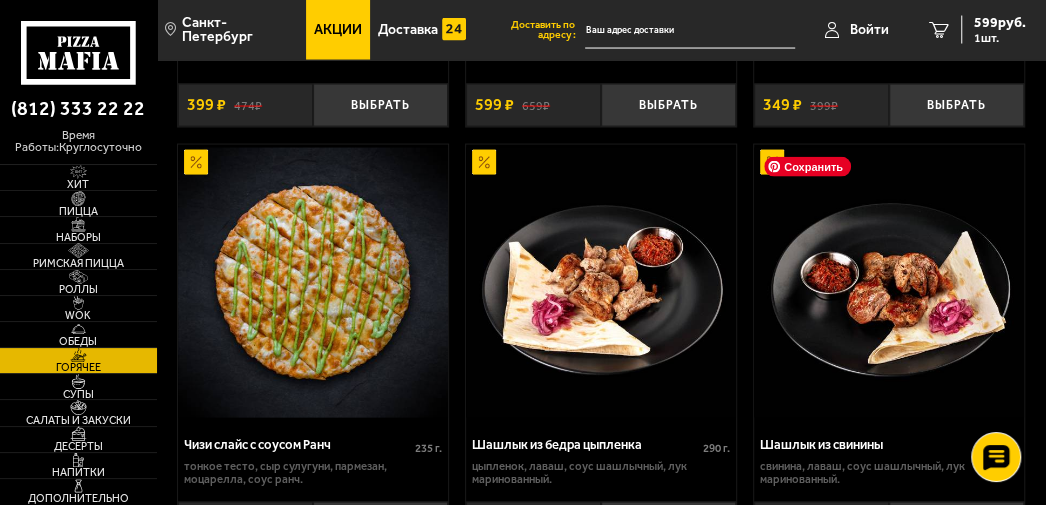 click at bounding box center [889, 282] 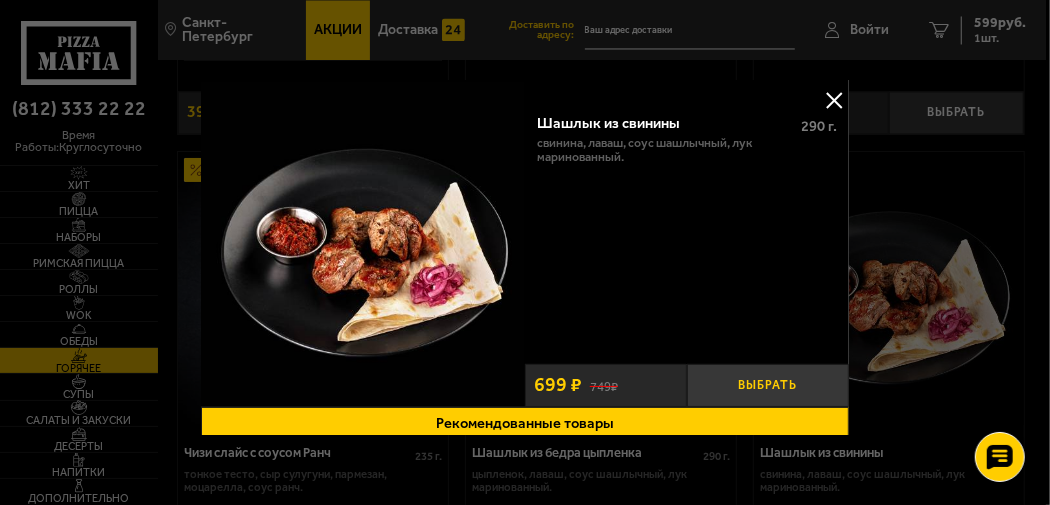 click on "Выбрать" at bounding box center (768, 385) 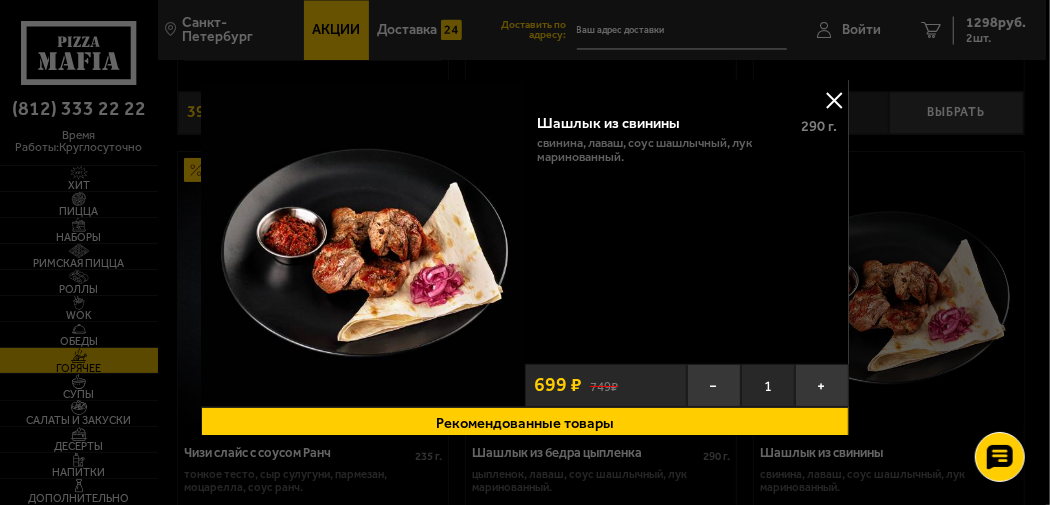 click on "1" at bounding box center [768, 385] 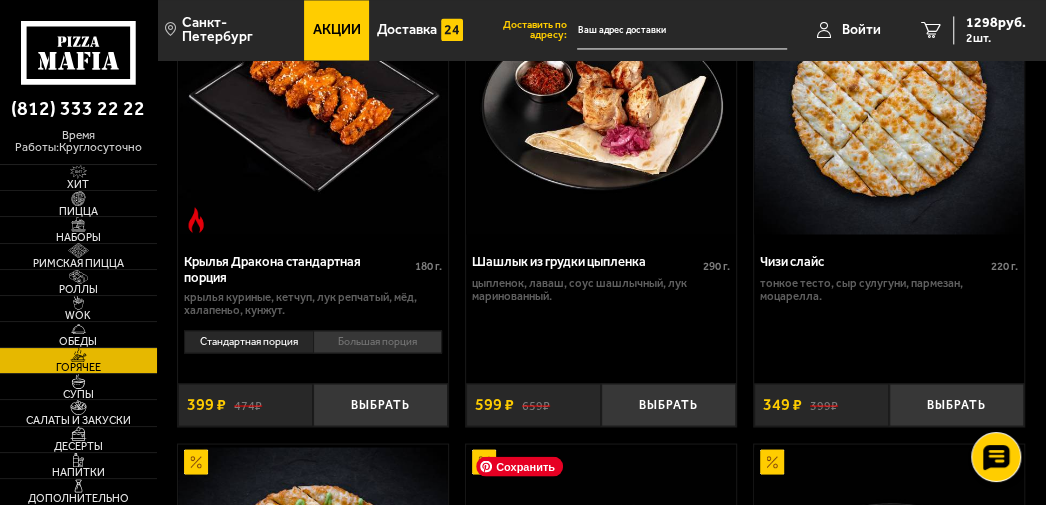 scroll, scrollTop: 1500, scrollLeft: 0, axis: vertical 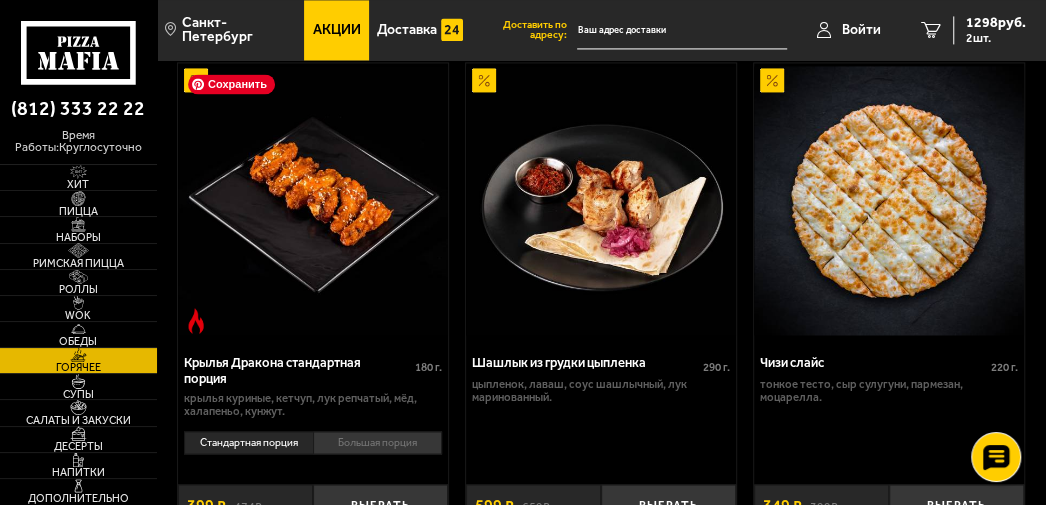 click at bounding box center [313, 200] 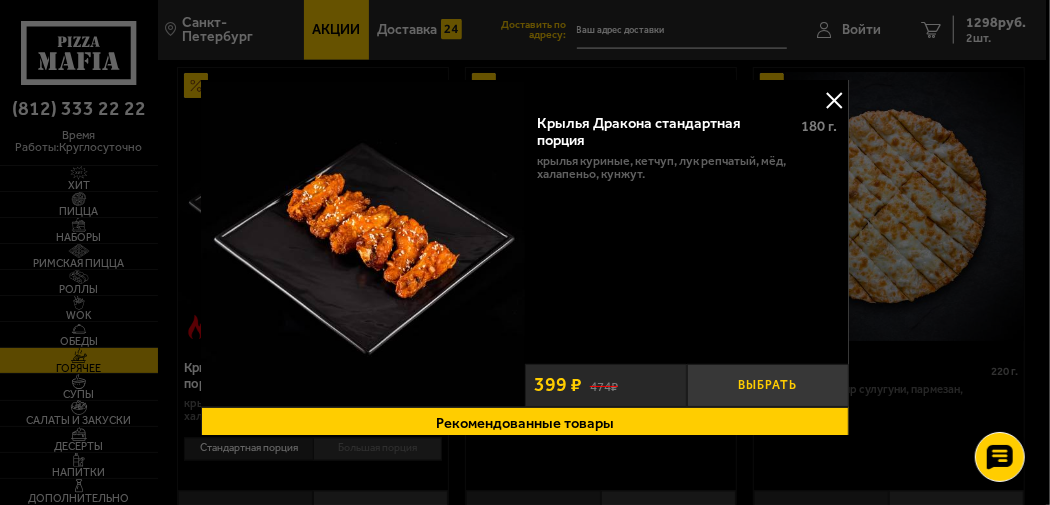 click on "Выбрать" at bounding box center [768, 385] 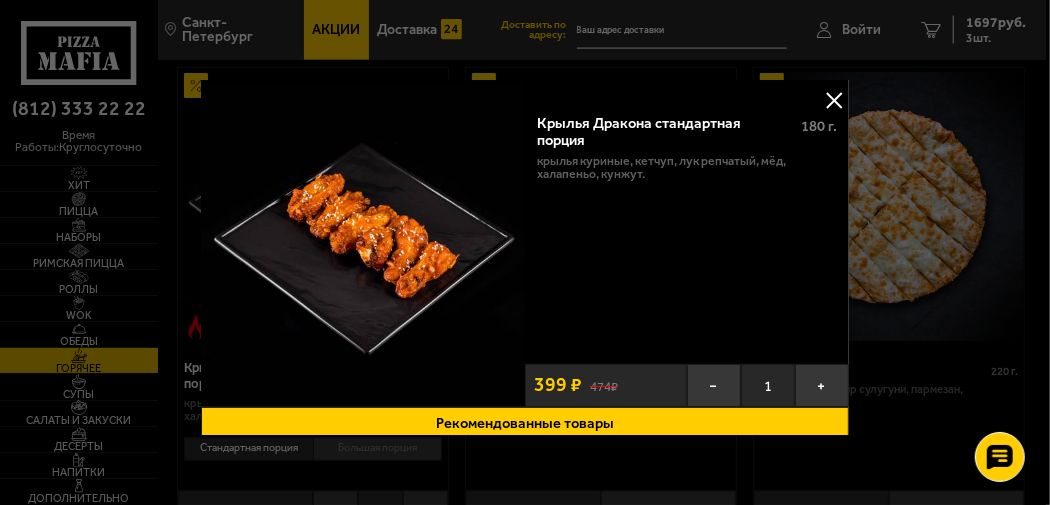 click at bounding box center (834, 100) 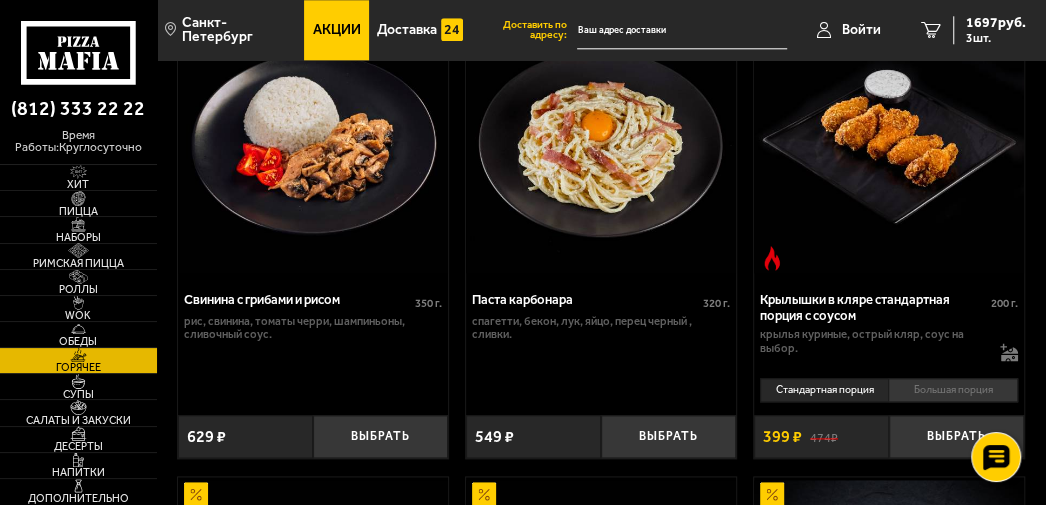 scroll, scrollTop: 1000, scrollLeft: 0, axis: vertical 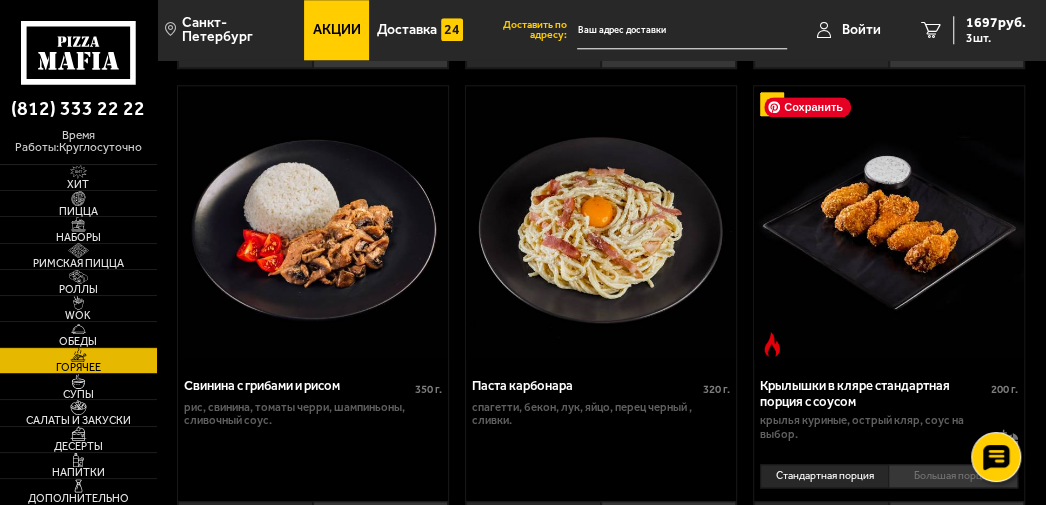 click at bounding box center [889, 223] 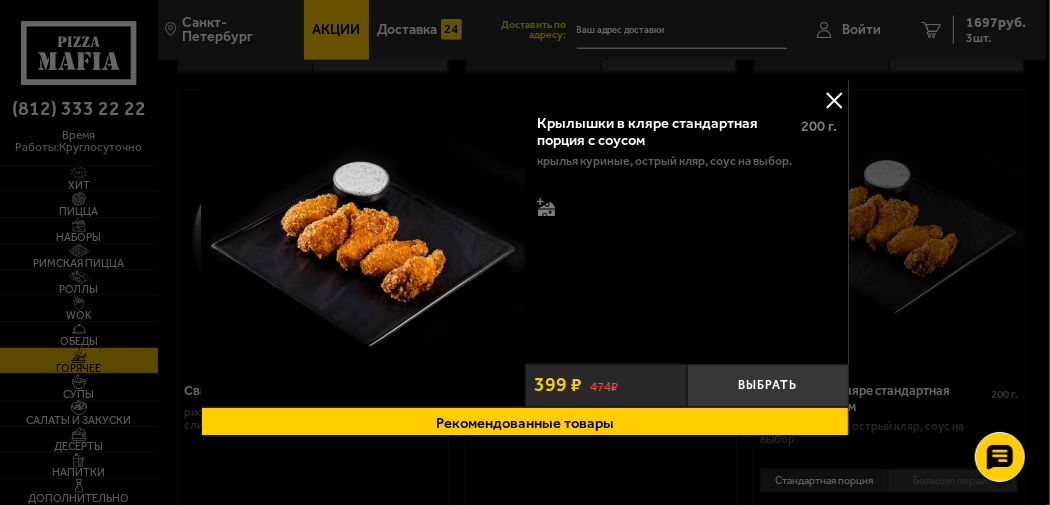 click at bounding box center [834, 100] 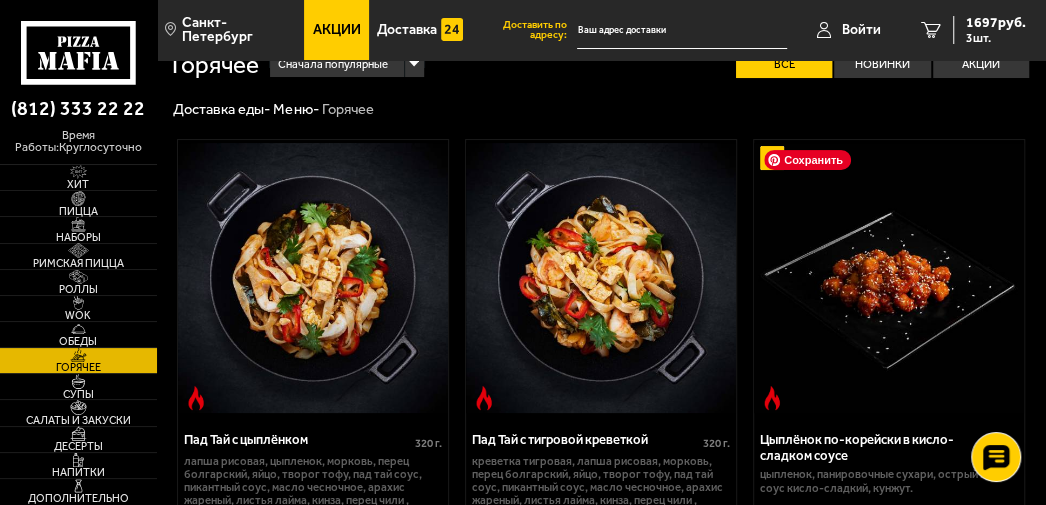 scroll, scrollTop: 0, scrollLeft: 0, axis: both 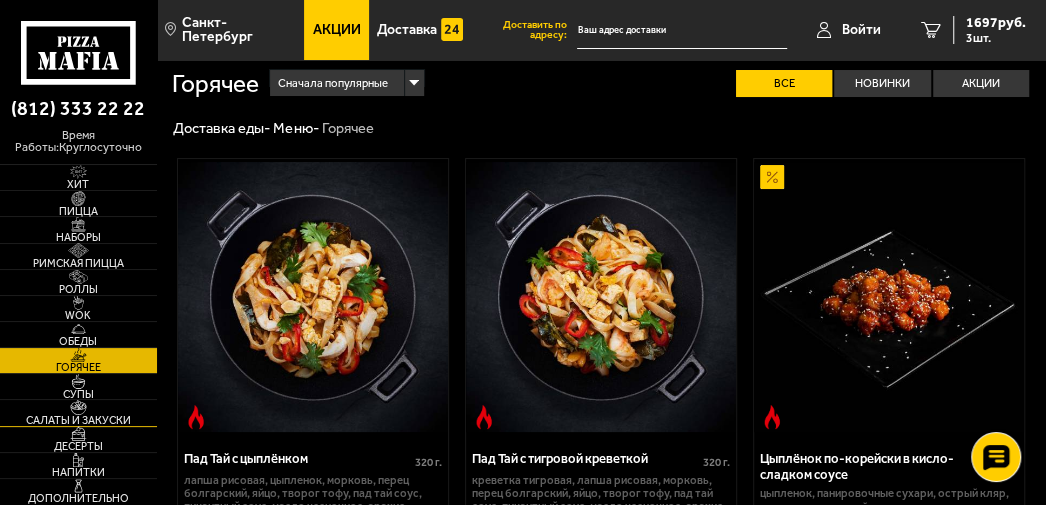 click on "Салаты и закуски" at bounding box center (78, 412) 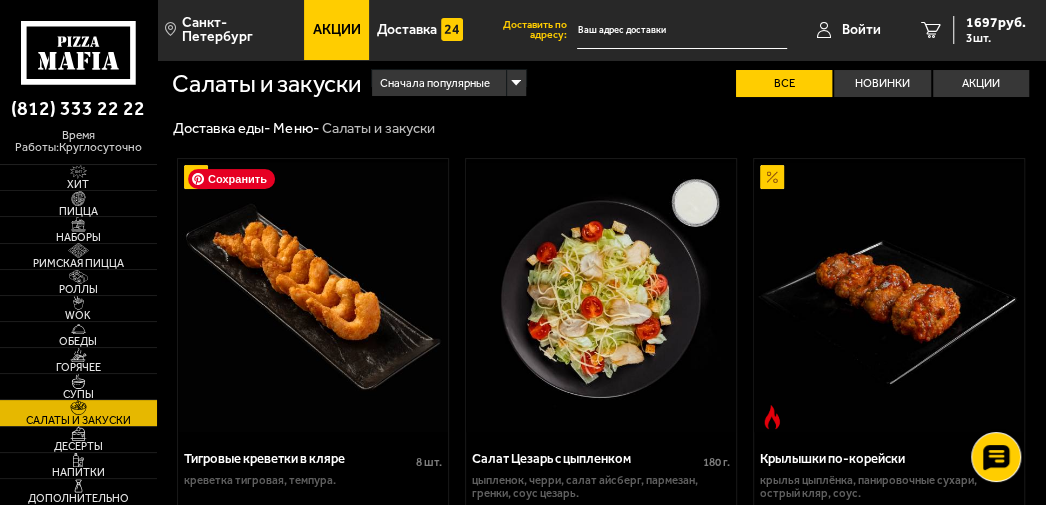 click at bounding box center (313, 296) 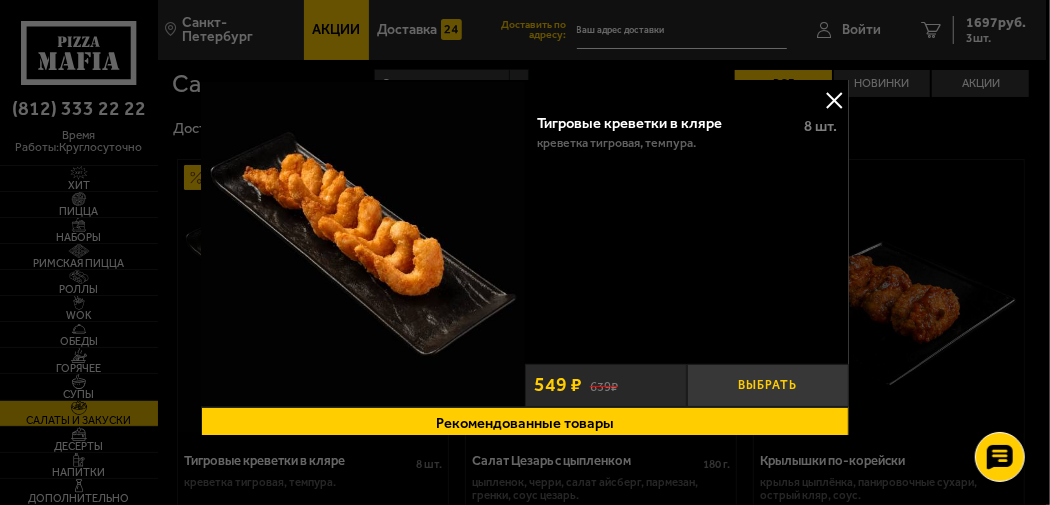 click on "Выбрать" at bounding box center [768, 385] 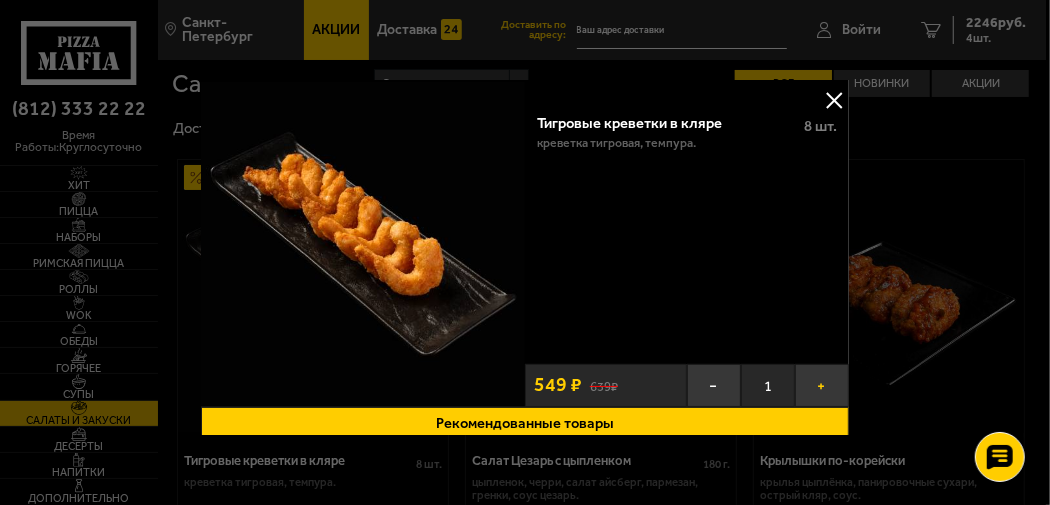click on "+" at bounding box center [822, 385] 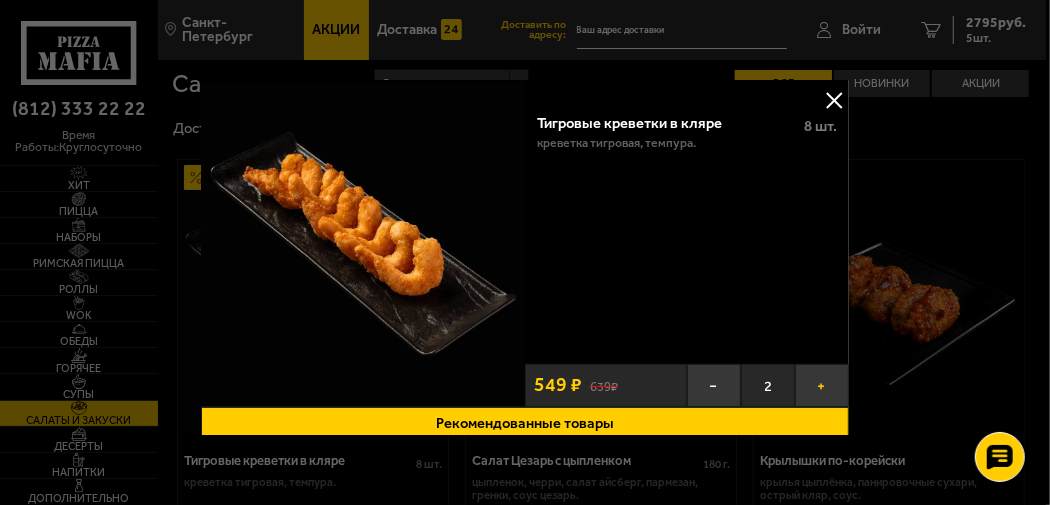 click on "+" at bounding box center (822, 385) 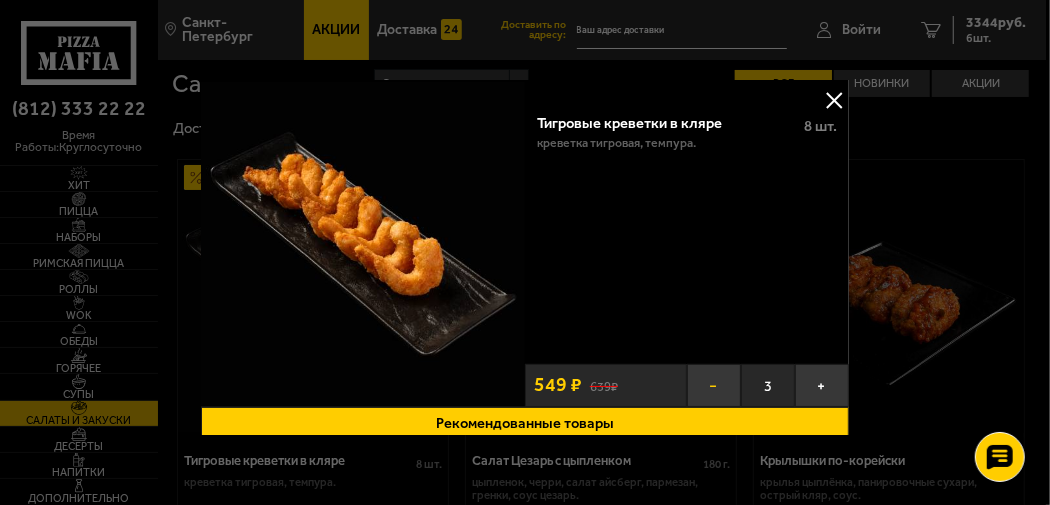 click on "−" at bounding box center (714, 385) 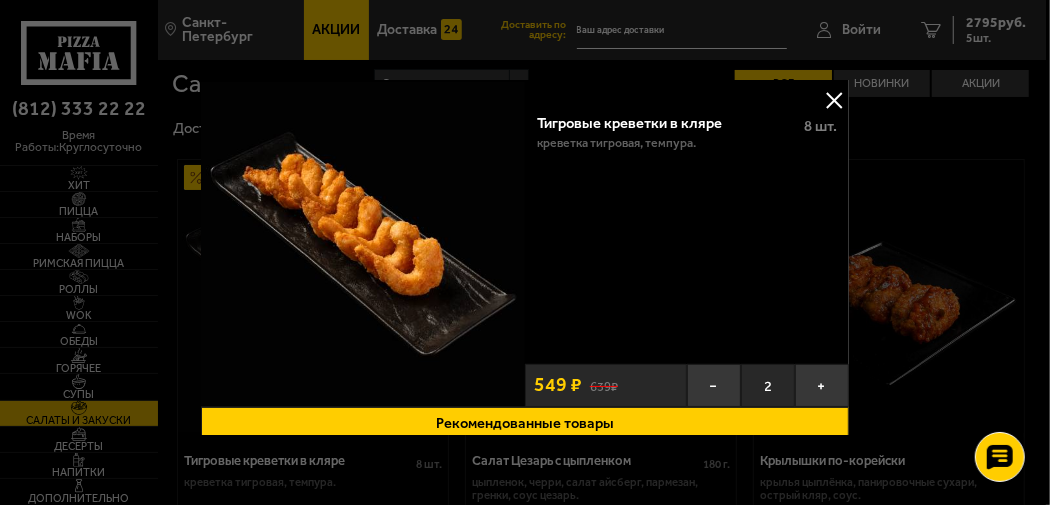 click at bounding box center [834, 100] 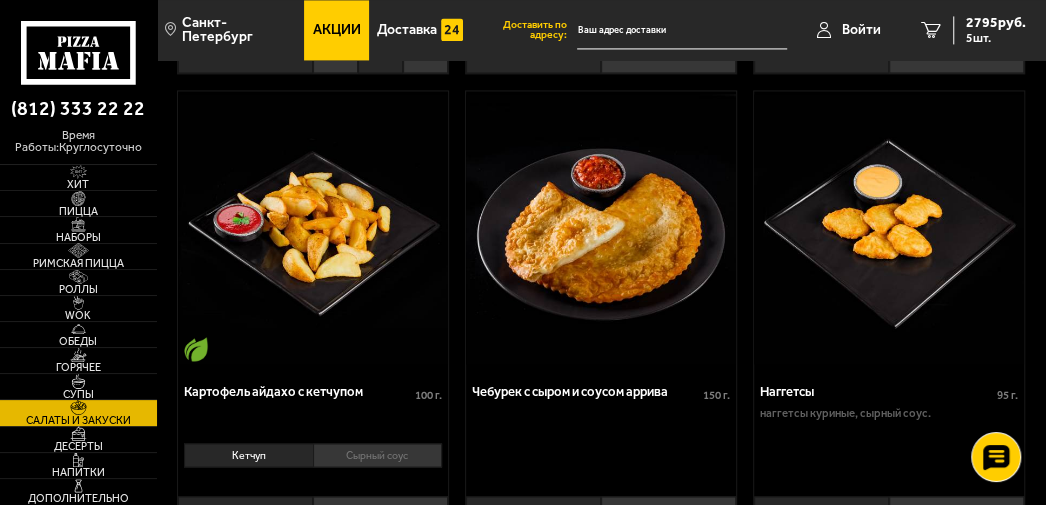 scroll, scrollTop: 1500, scrollLeft: 0, axis: vertical 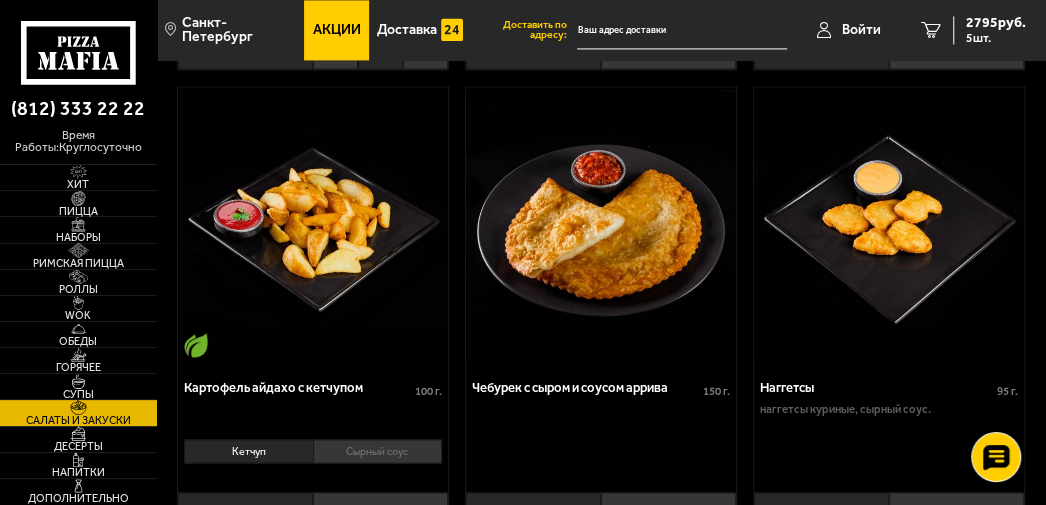 click on "Салаты и закуски" at bounding box center [78, 412] 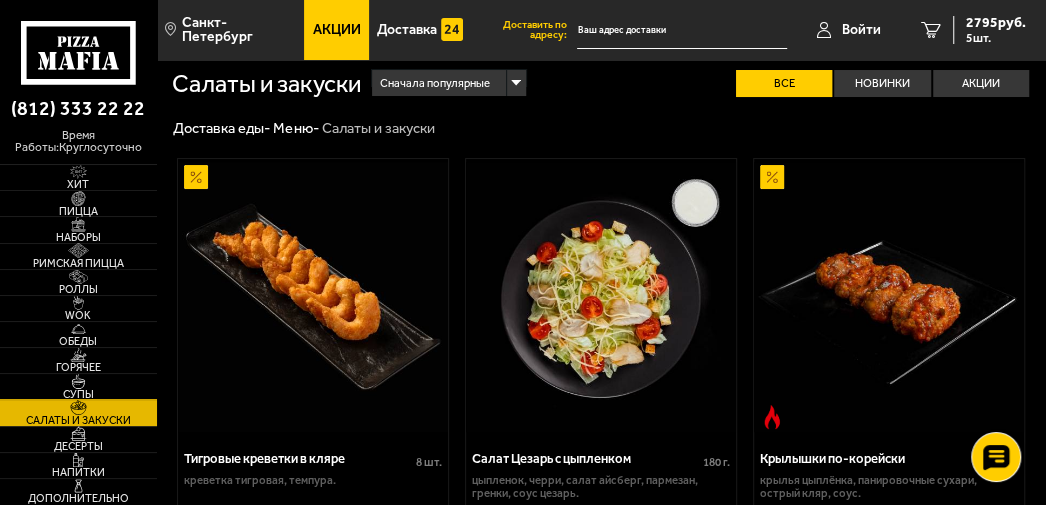 click on "Супы" at bounding box center [78, 394] 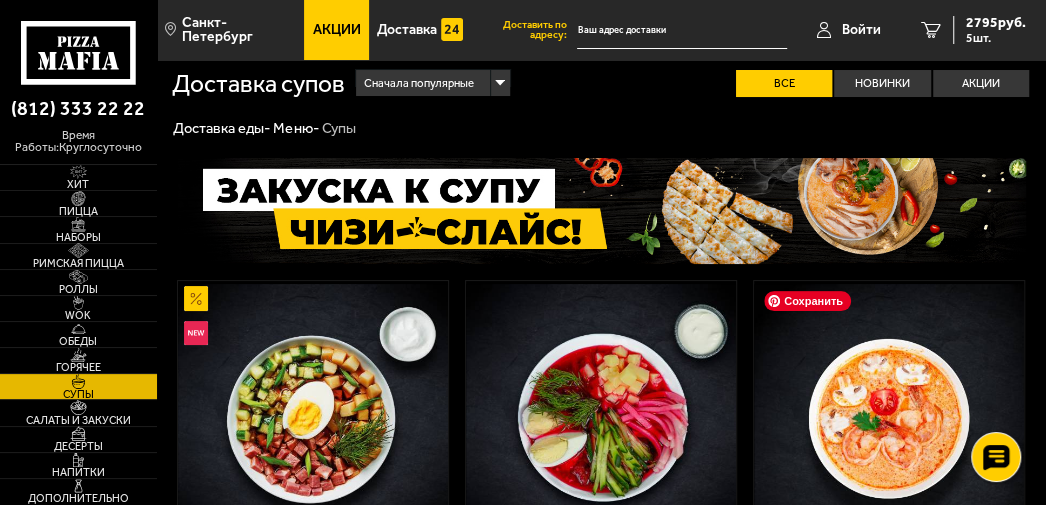 click at bounding box center [889, 418] 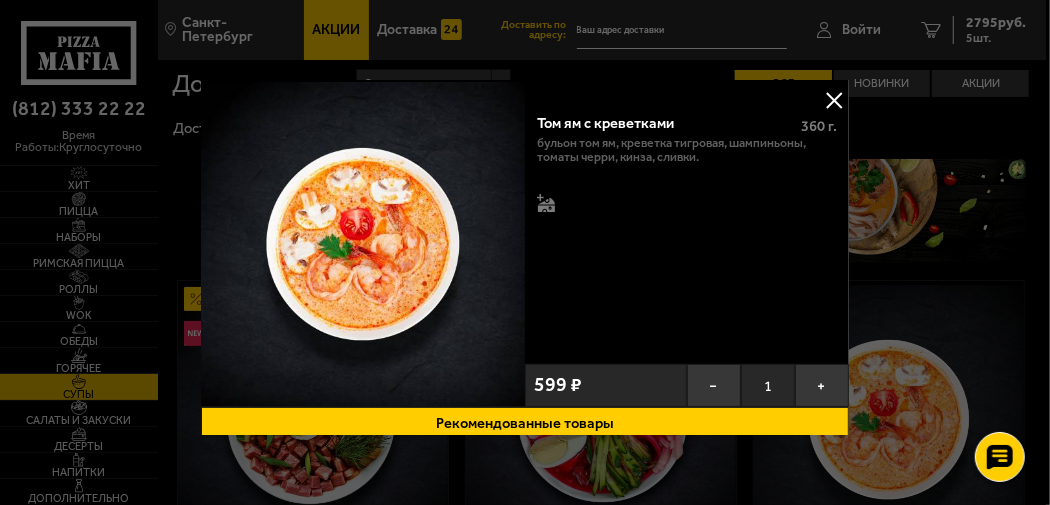 click at bounding box center [834, 100] 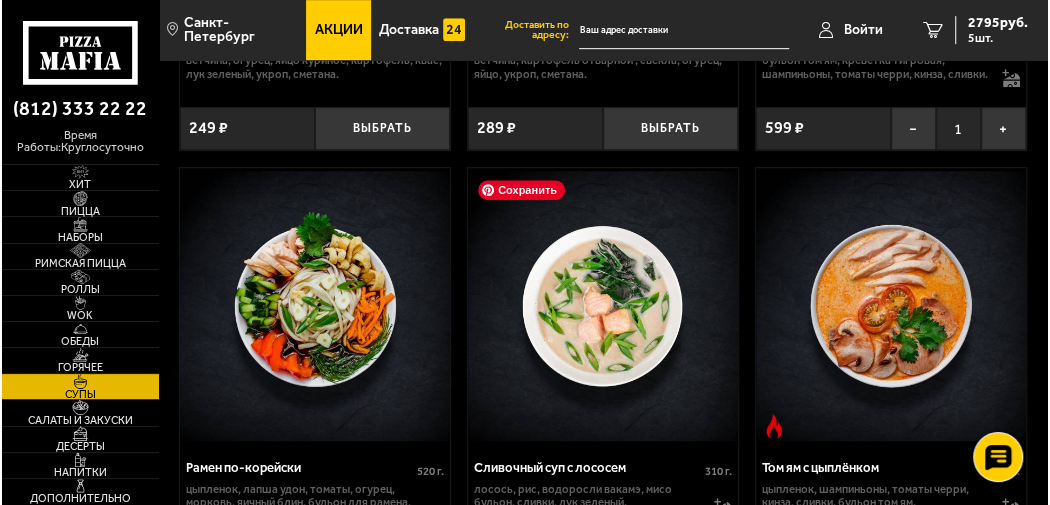 scroll, scrollTop: 600, scrollLeft: 0, axis: vertical 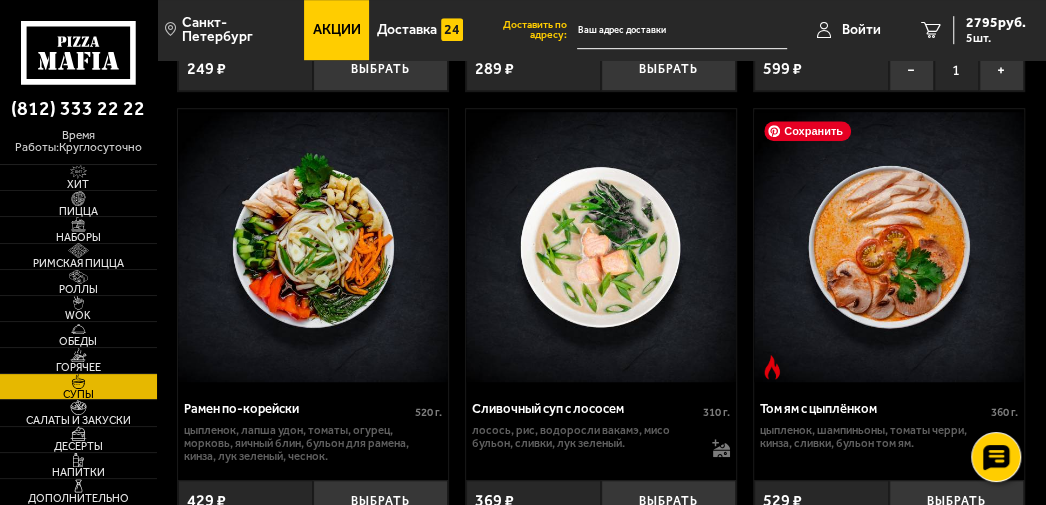 click at bounding box center [889, 246] 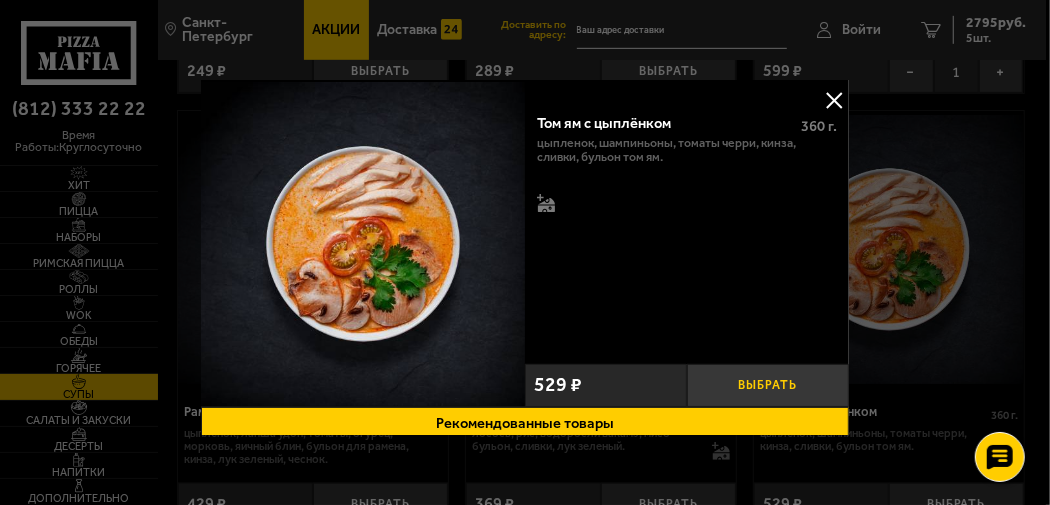 click on "Выбрать" at bounding box center (768, 385) 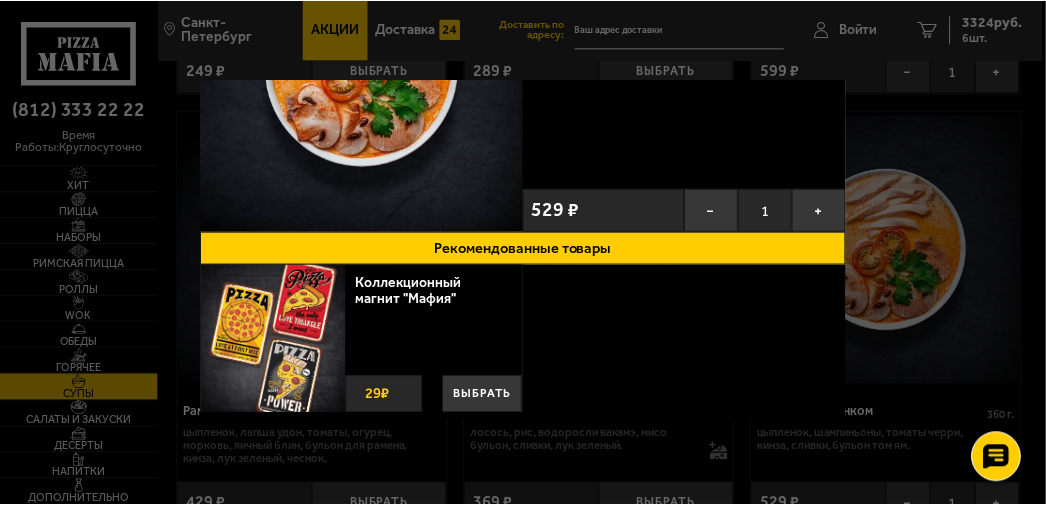 scroll, scrollTop: 0, scrollLeft: 0, axis: both 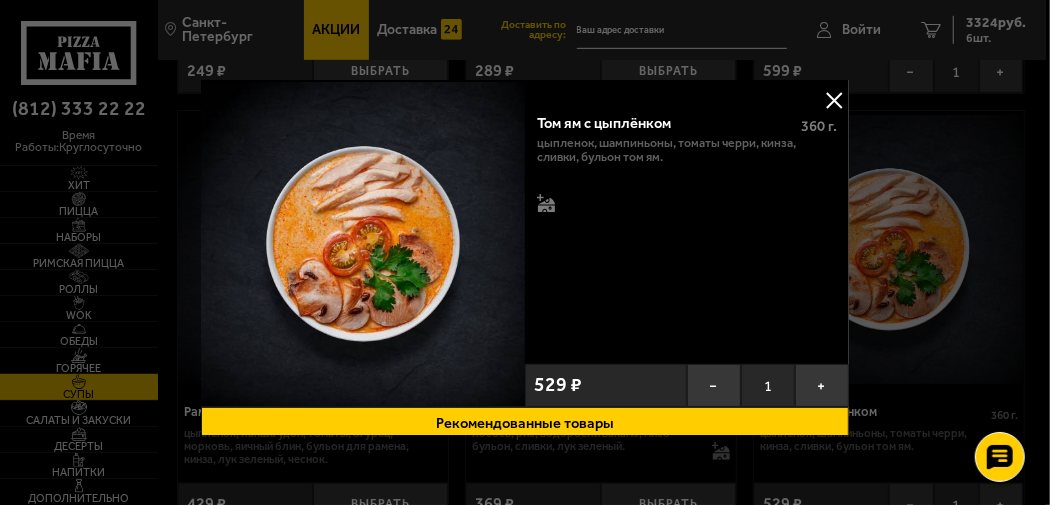 click at bounding box center [834, 100] 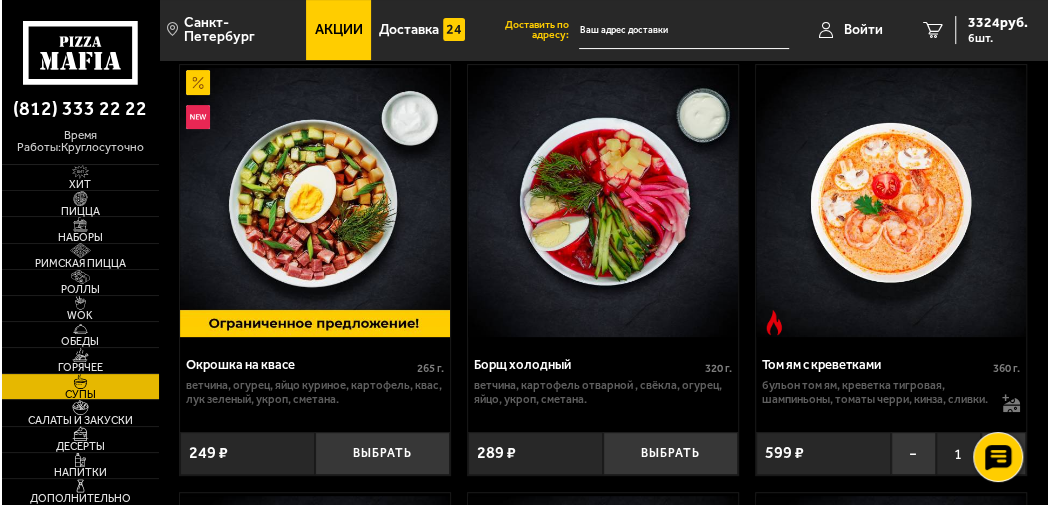 scroll, scrollTop: 200, scrollLeft: 0, axis: vertical 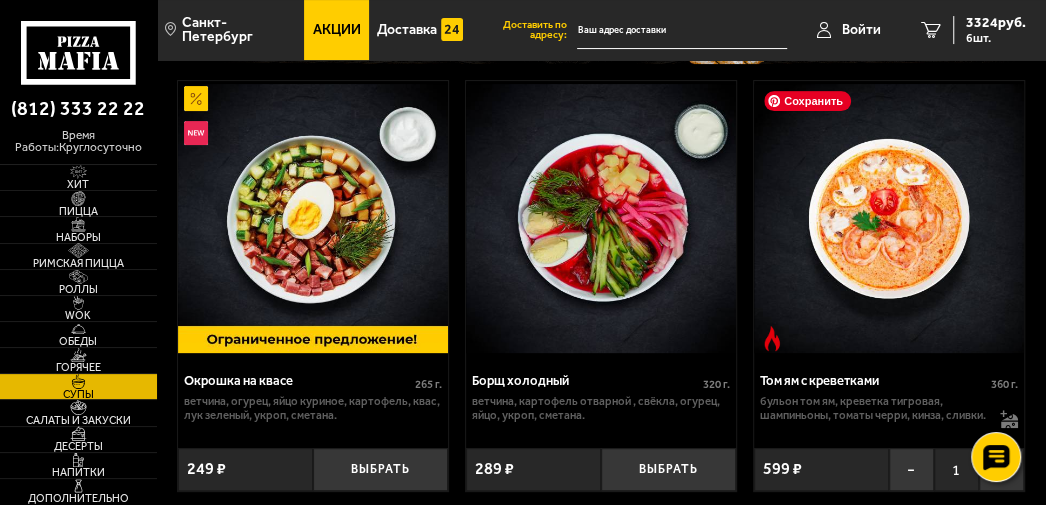 click at bounding box center (889, 218) 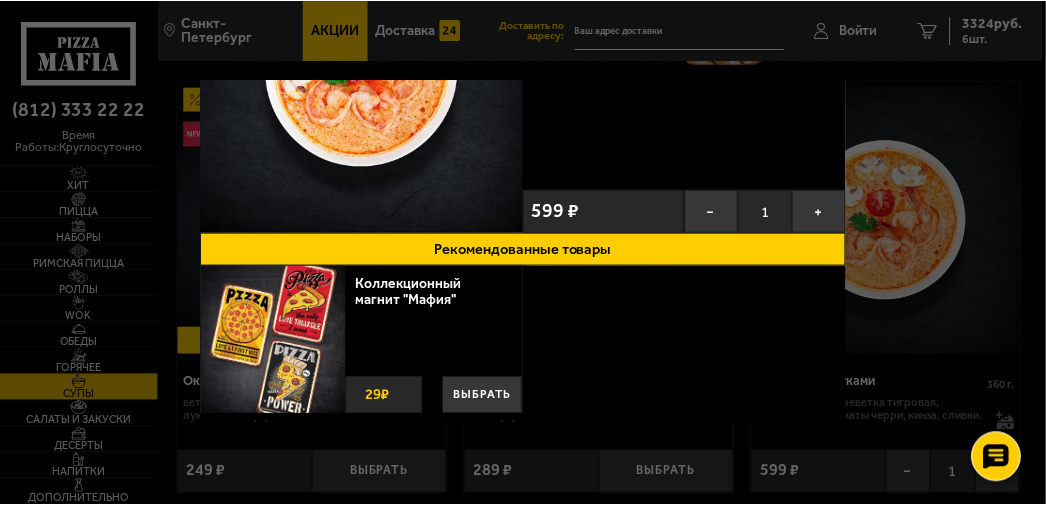 scroll, scrollTop: 175, scrollLeft: 0, axis: vertical 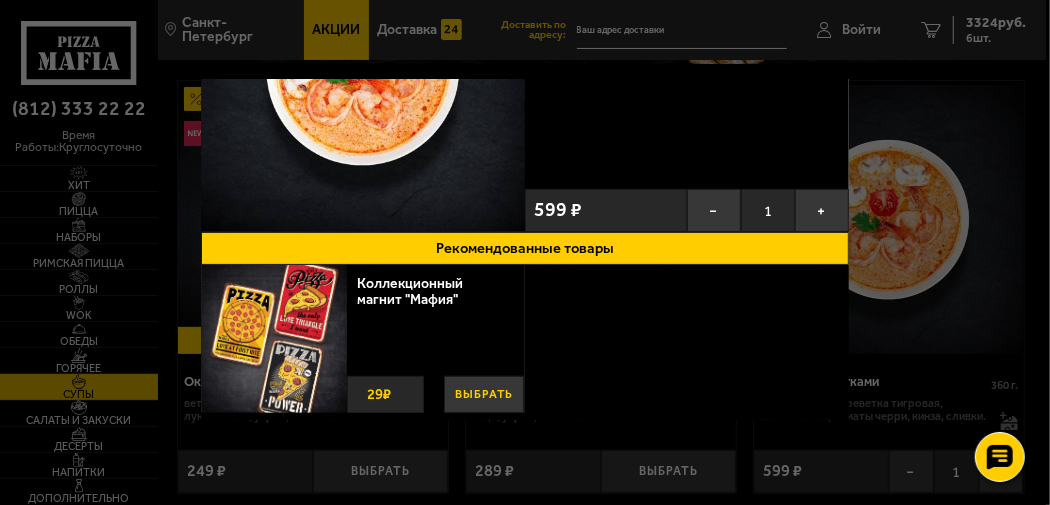 click on "Выбрать" at bounding box center [484, 394] 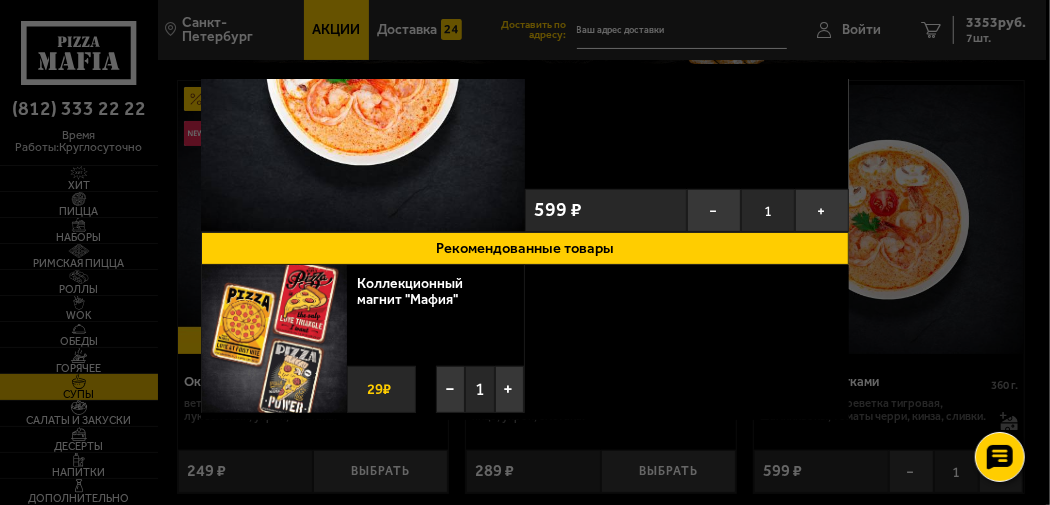 click at bounding box center (525, 252) 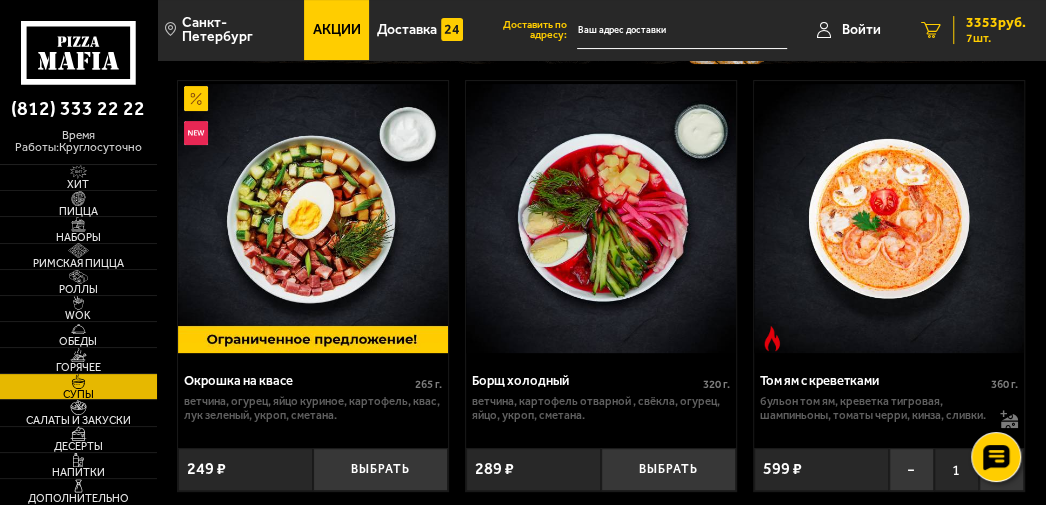 click on "7 3353  руб. 7  шт." at bounding box center (973, 30) 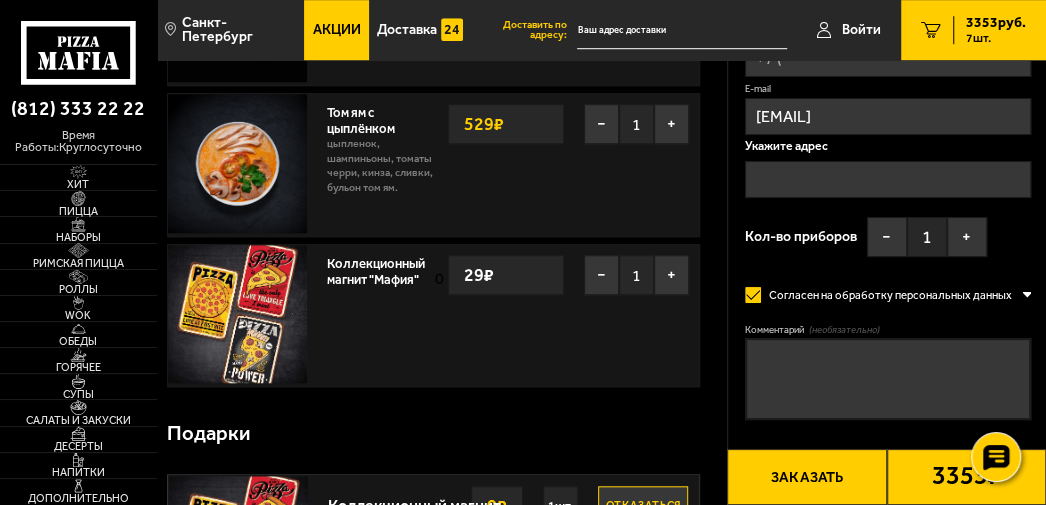 scroll, scrollTop: 700, scrollLeft: 0, axis: vertical 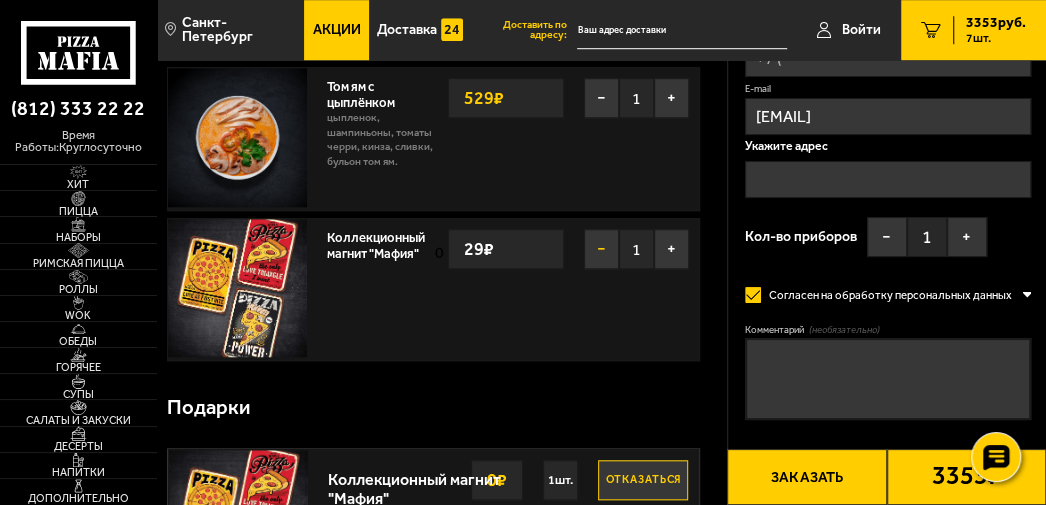 click on "−" at bounding box center [601, 249] 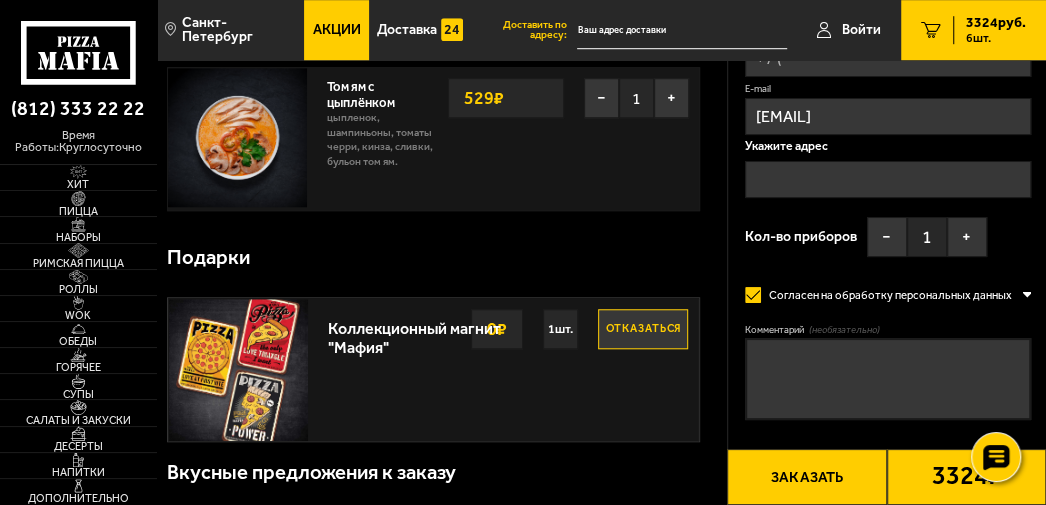 click on "Отказаться" at bounding box center [643, 329] 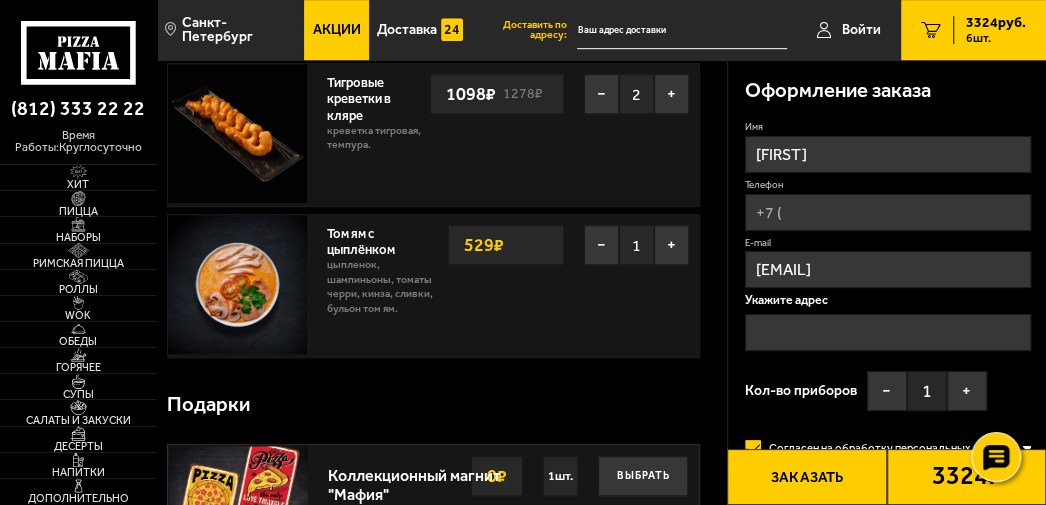 scroll, scrollTop: 500, scrollLeft: 0, axis: vertical 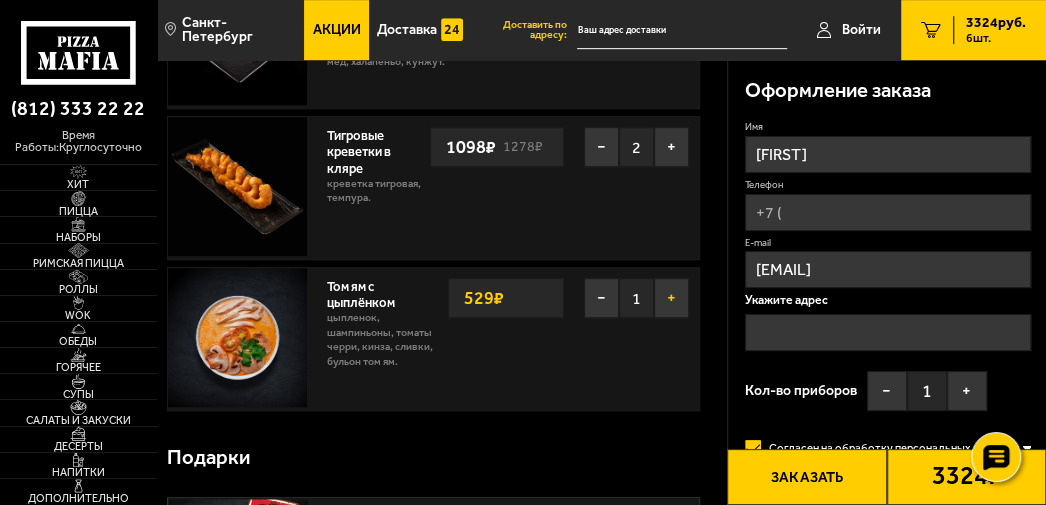 click on "+" at bounding box center [671, 298] 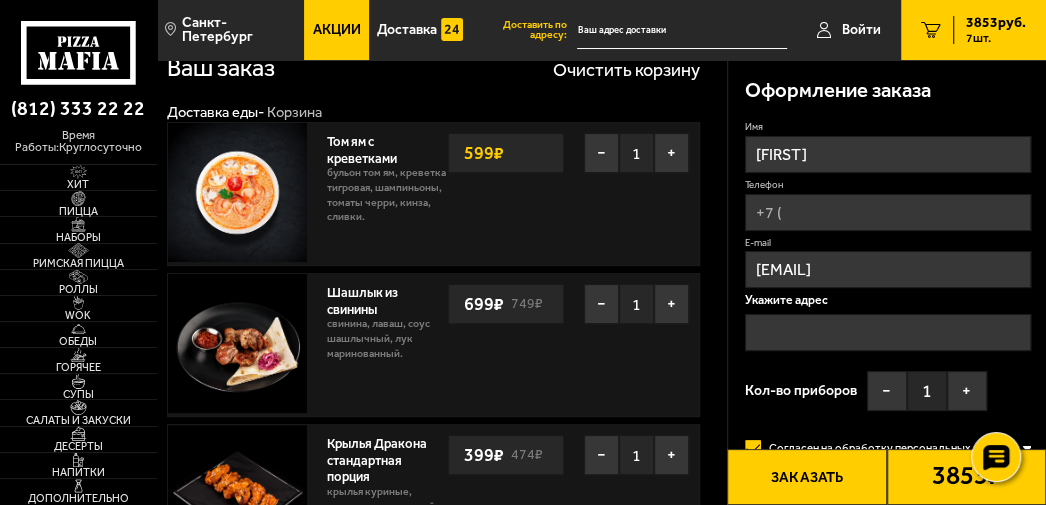 scroll, scrollTop: 0, scrollLeft: 0, axis: both 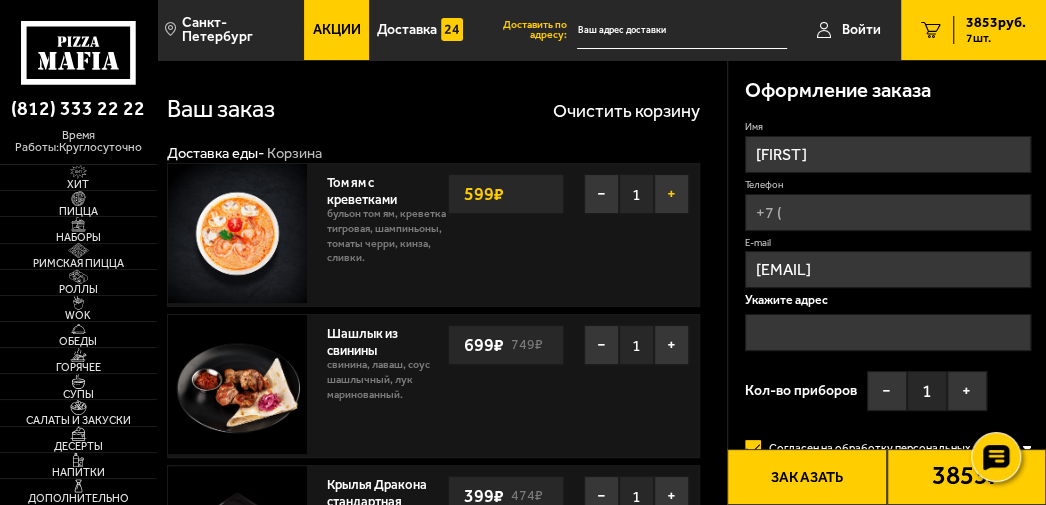 click on "+" at bounding box center [671, 194] 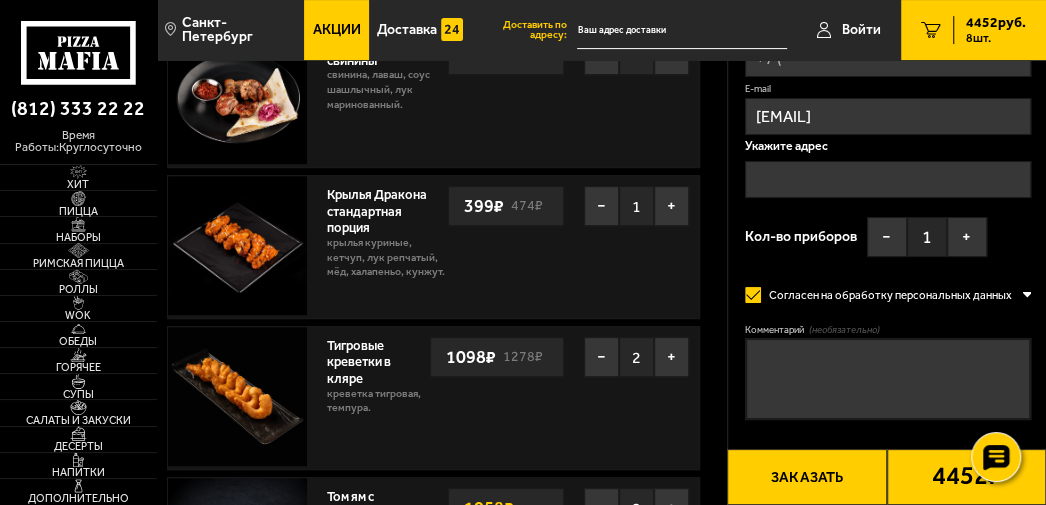scroll, scrollTop: 400, scrollLeft: 0, axis: vertical 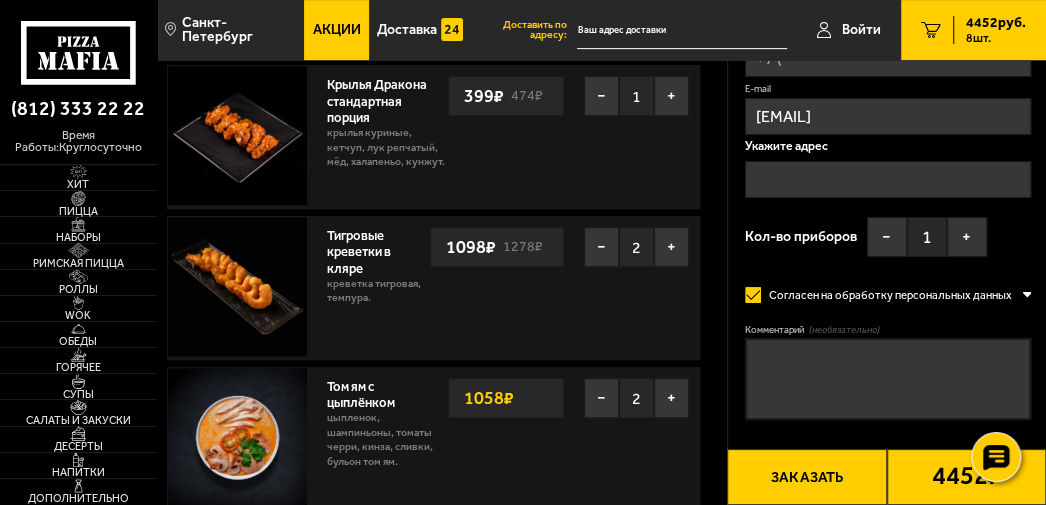click on "Заказать" at bounding box center (806, 477) 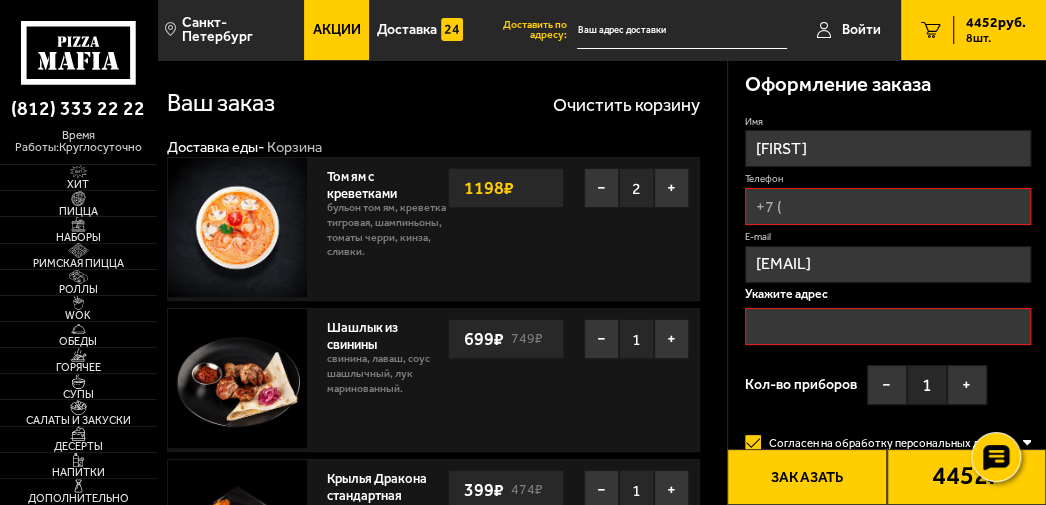 scroll, scrollTop: 0, scrollLeft: 0, axis: both 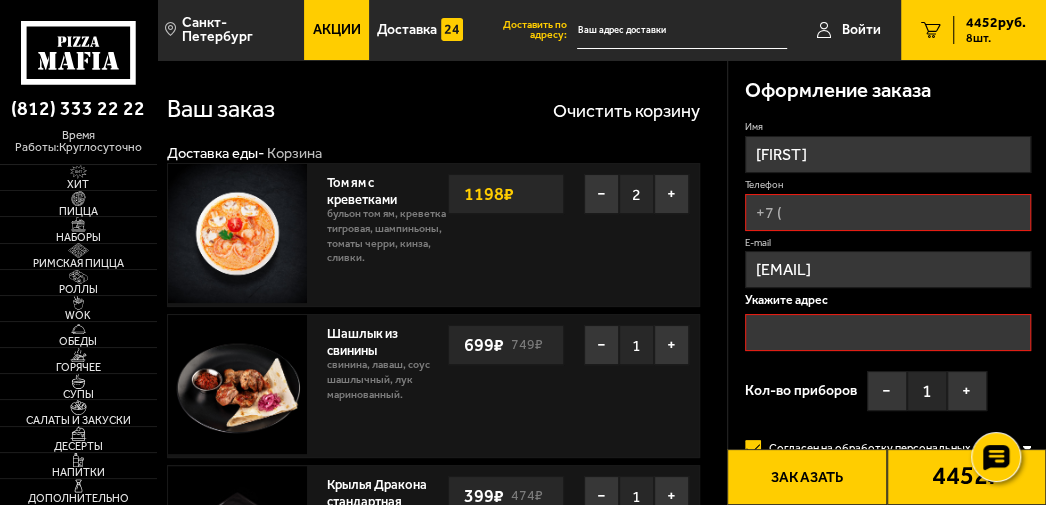 click on "[FIRST]" at bounding box center [888, 154] 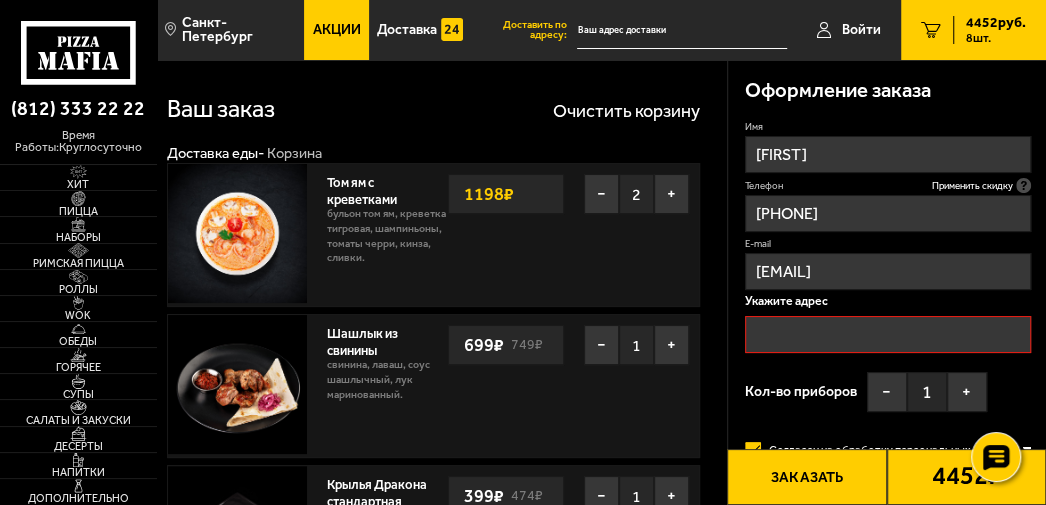 click at bounding box center [888, 334] 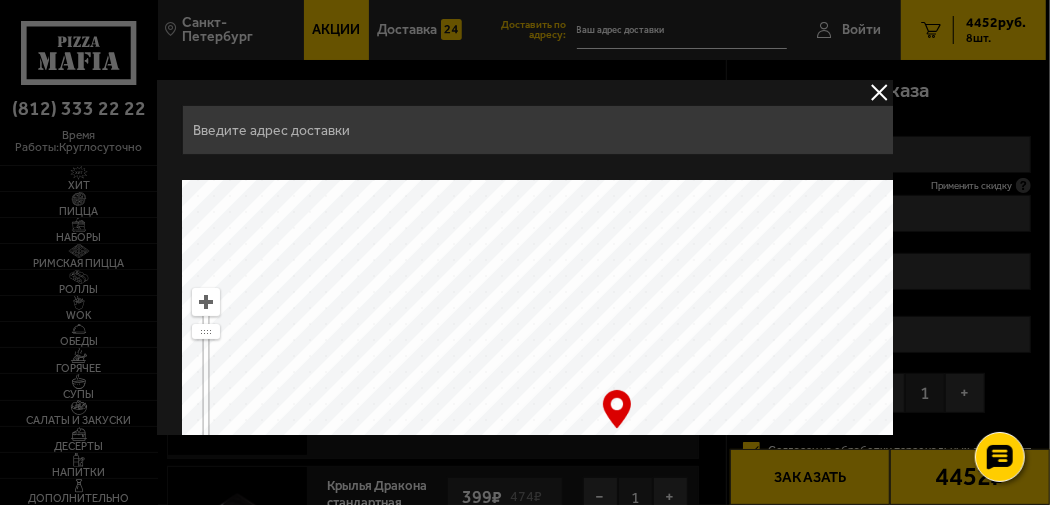 click at bounding box center (543, 130) 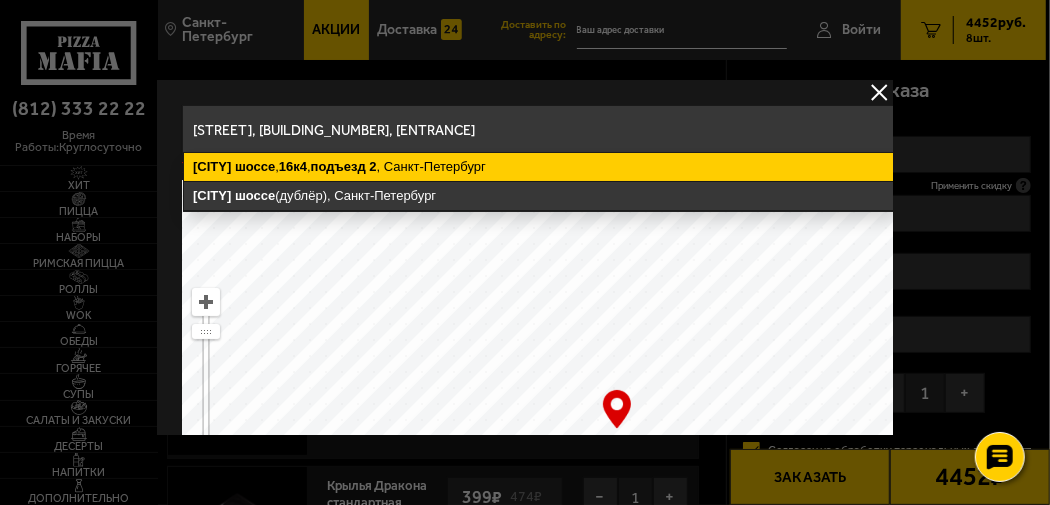 click on "[STREET], [BUILDING_NUMBER], [ENTRANCE], [CITY]" at bounding box center [544, 167] 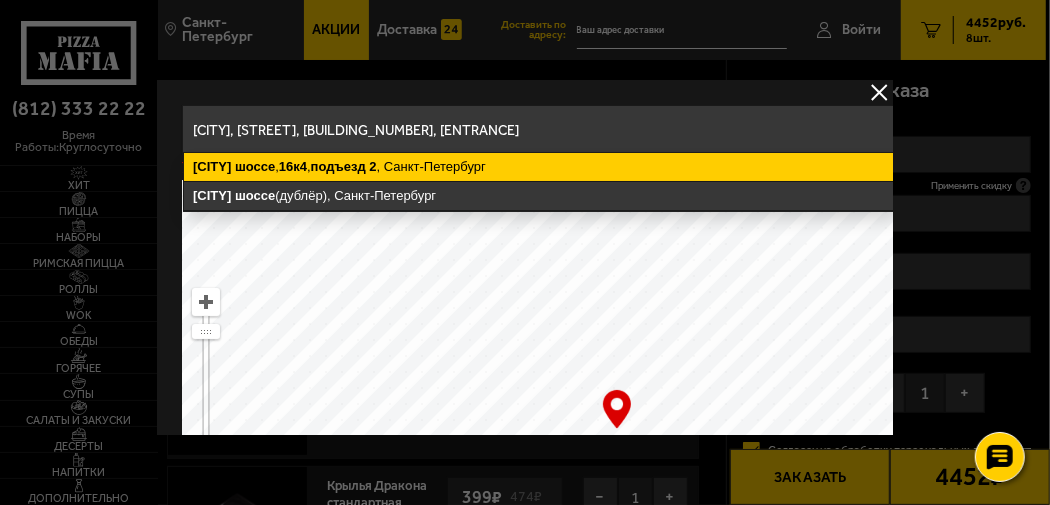 type on "[STREET], [BUILDING_NUMBER], [ENTRANCE]" 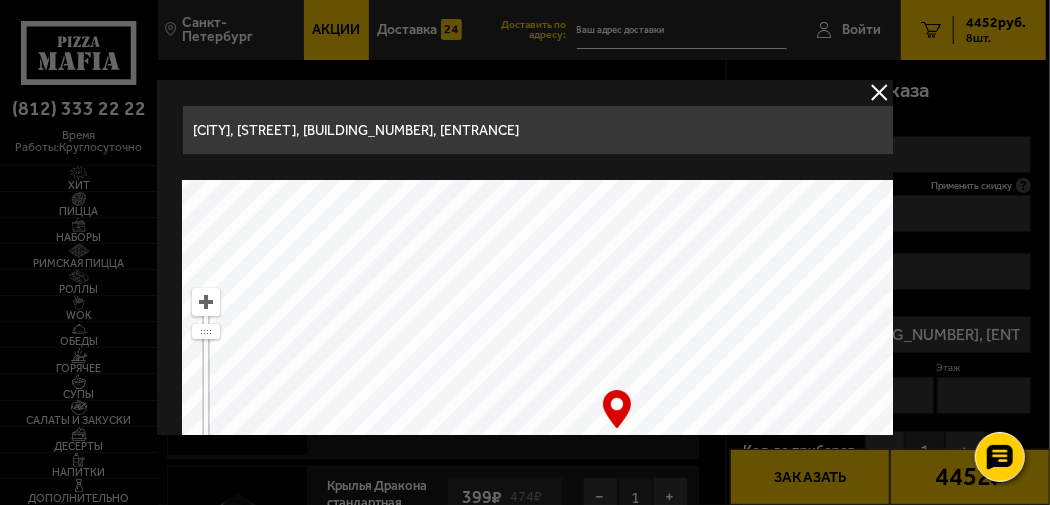 click at bounding box center [880, 92] 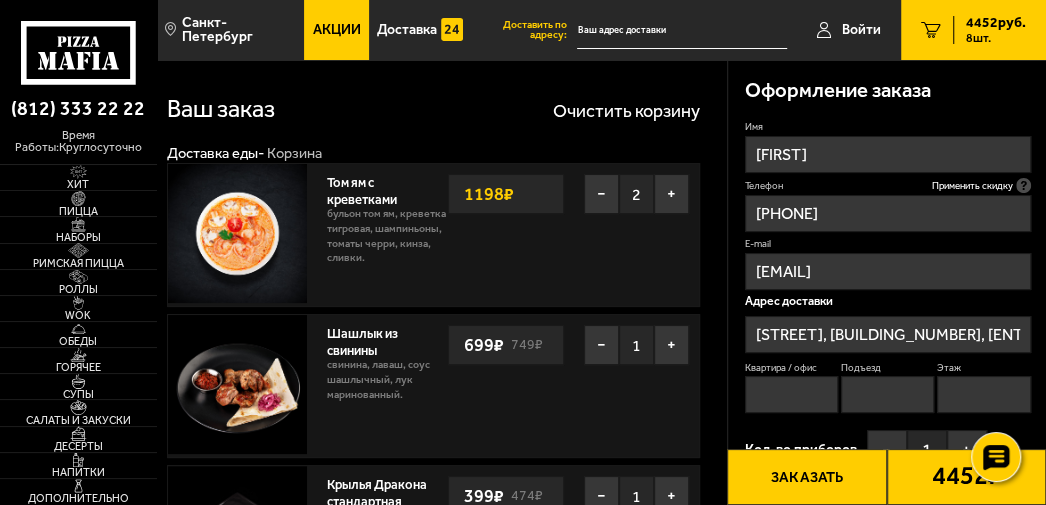 click on "Заказать" at bounding box center (806, 477) 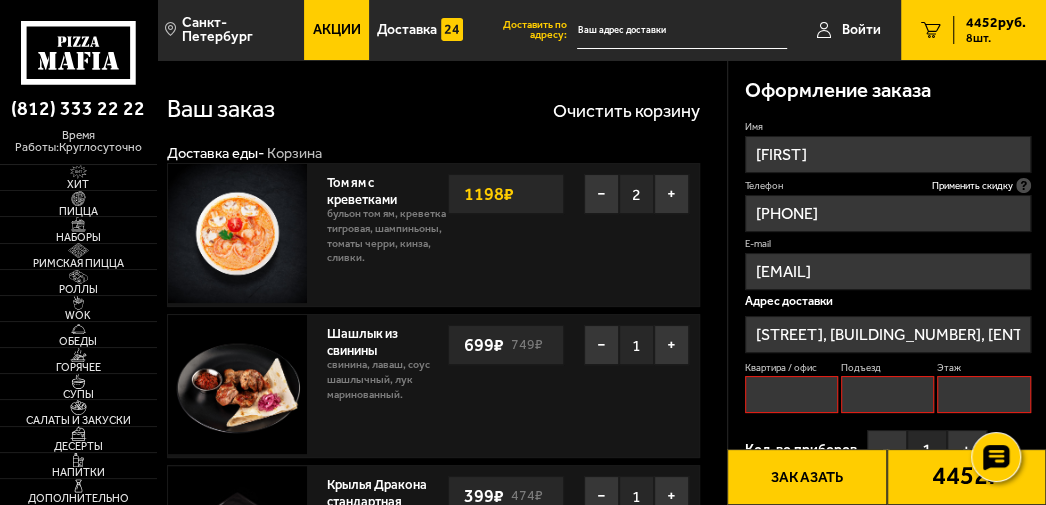 click on "Квартира / офис" at bounding box center (792, 394) 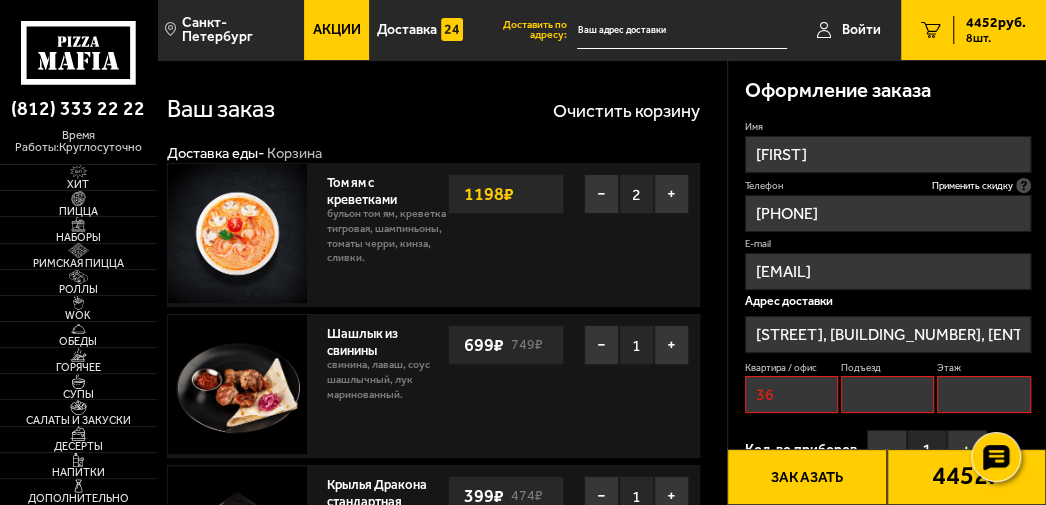 type on "2" 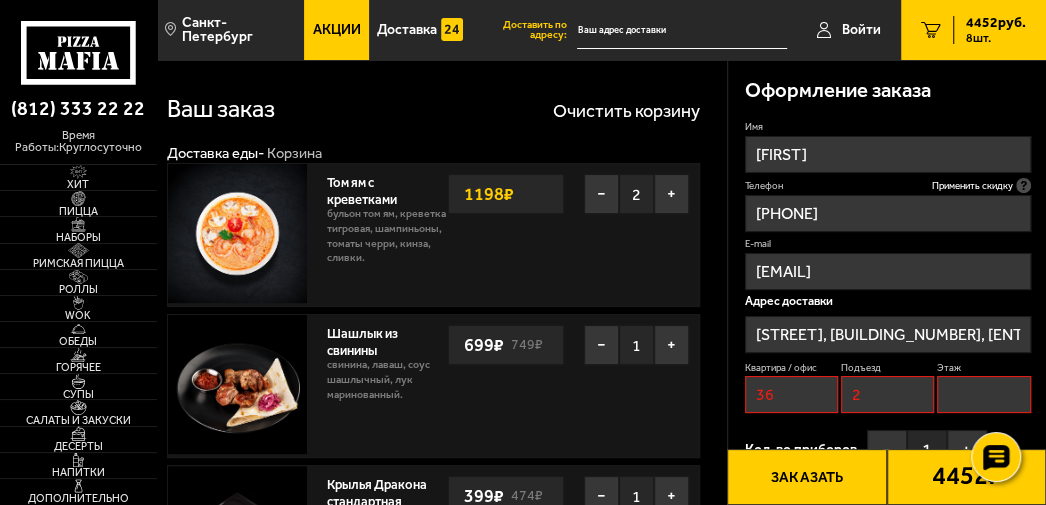 type on "3" 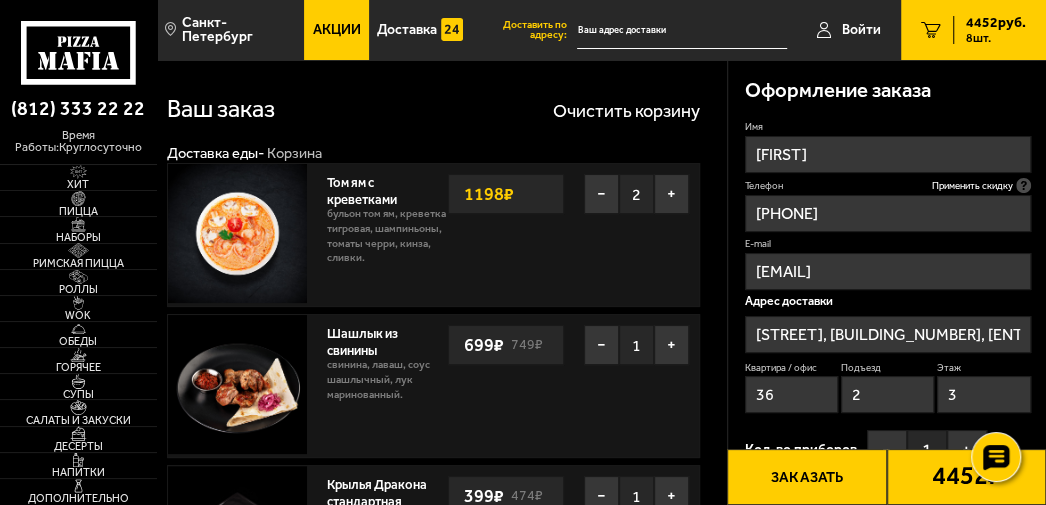 click on "Заказать" at bounding box center (806, 477) 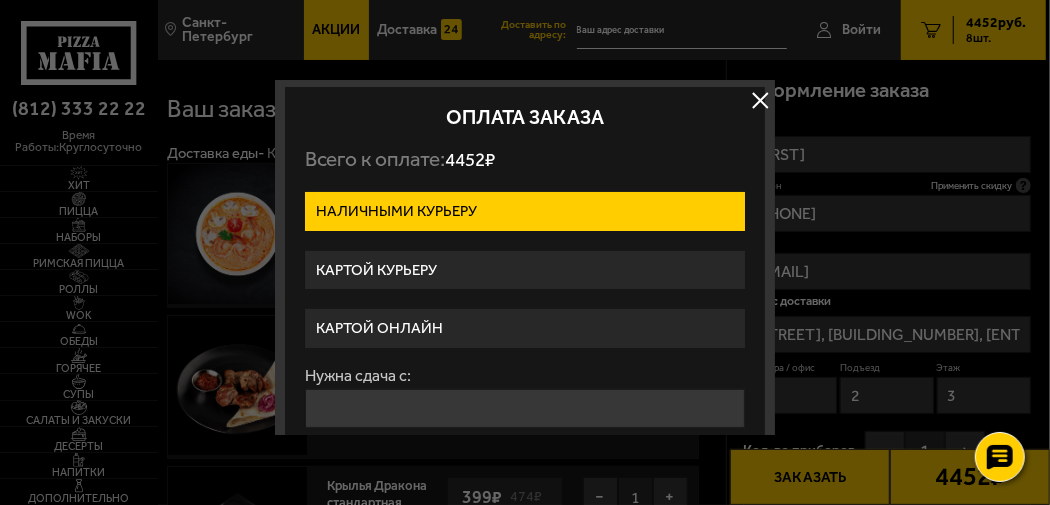 click on "Картой курьеру" at bounding box center [525, 270] 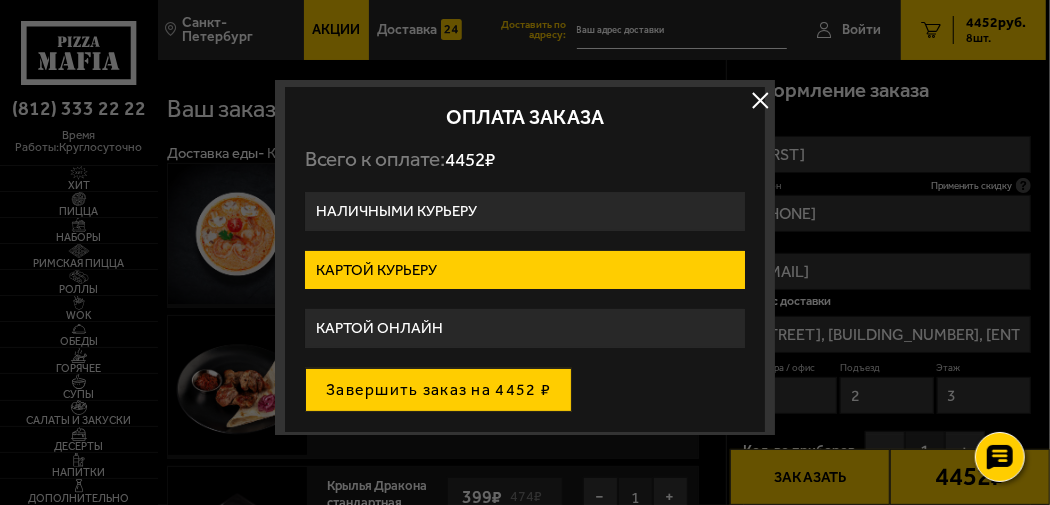 click on "Завершить заказ на 4452 ₽" at bounding box center (438, 390) 